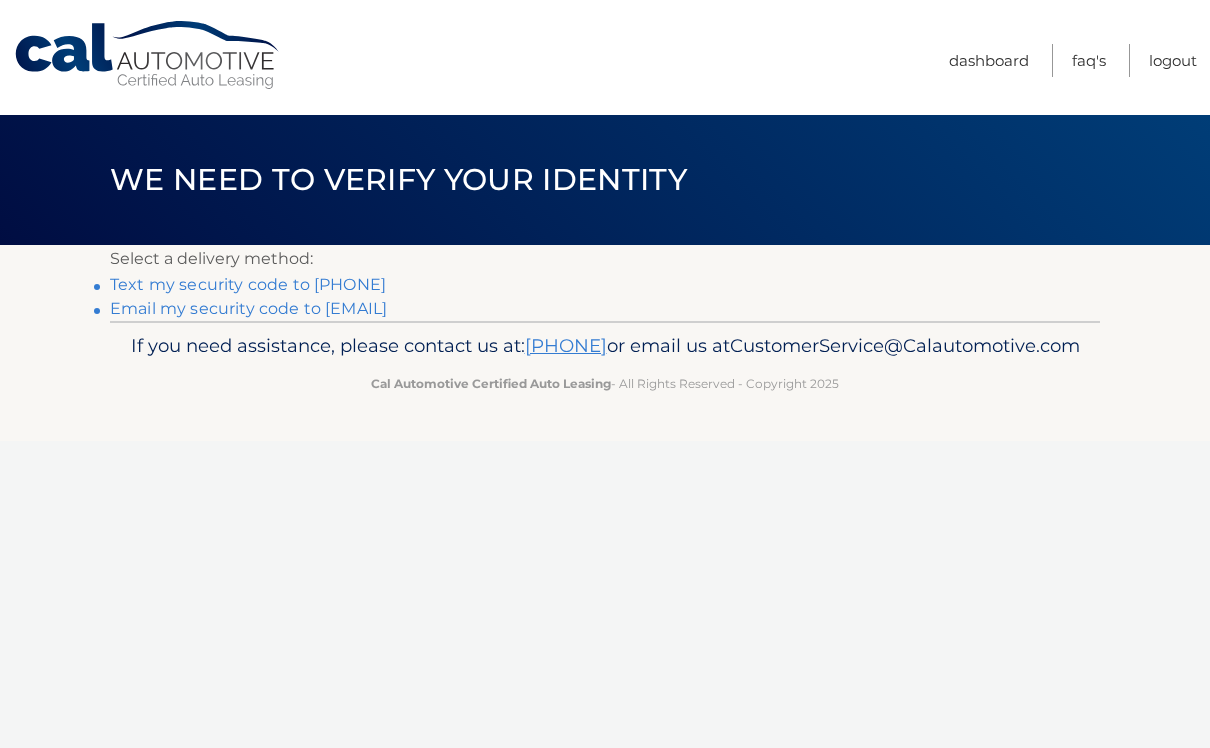 scroll, scrollTop: 0, scrollLeft: 0, axis: both 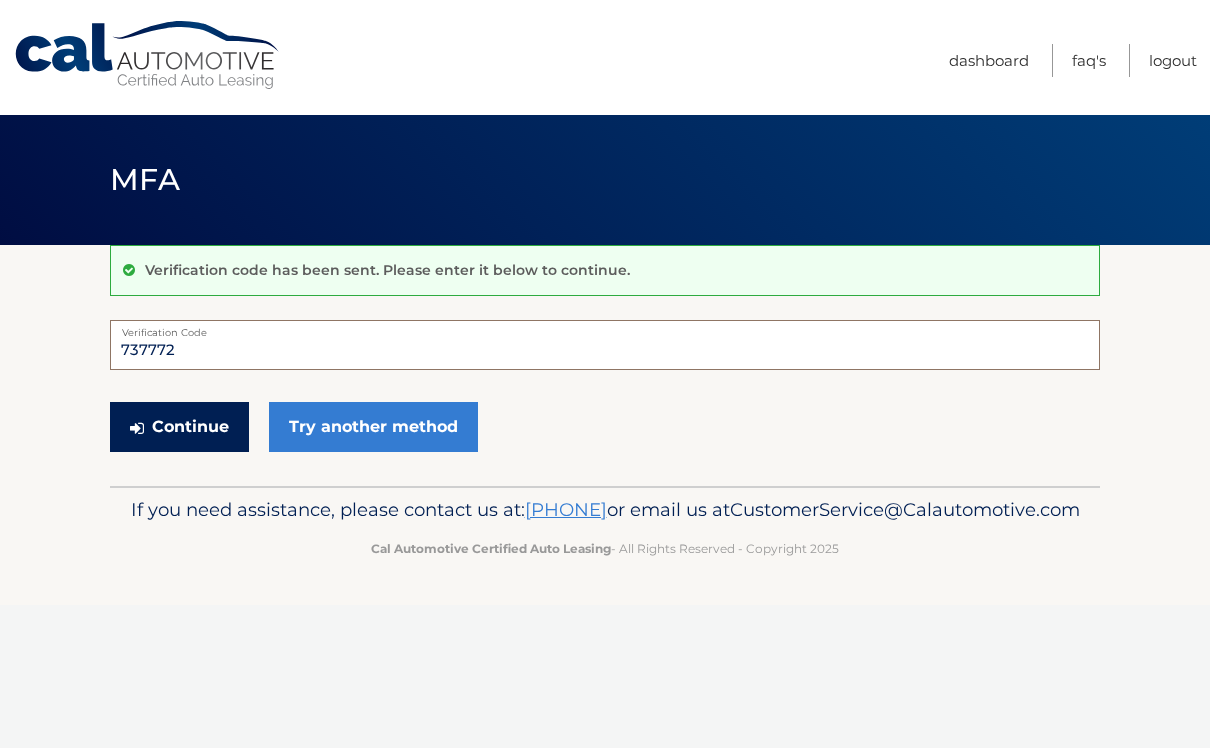 type on "737772" 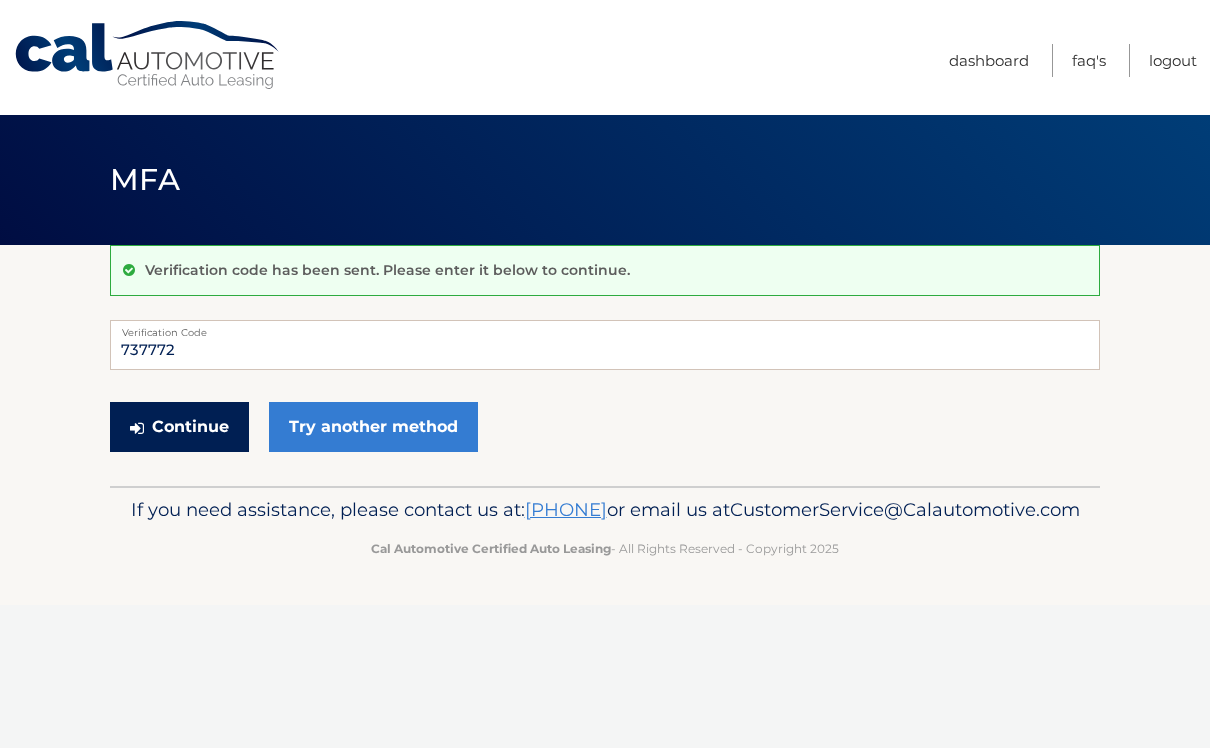 click on "Continue" at bounding box center [179, 427] 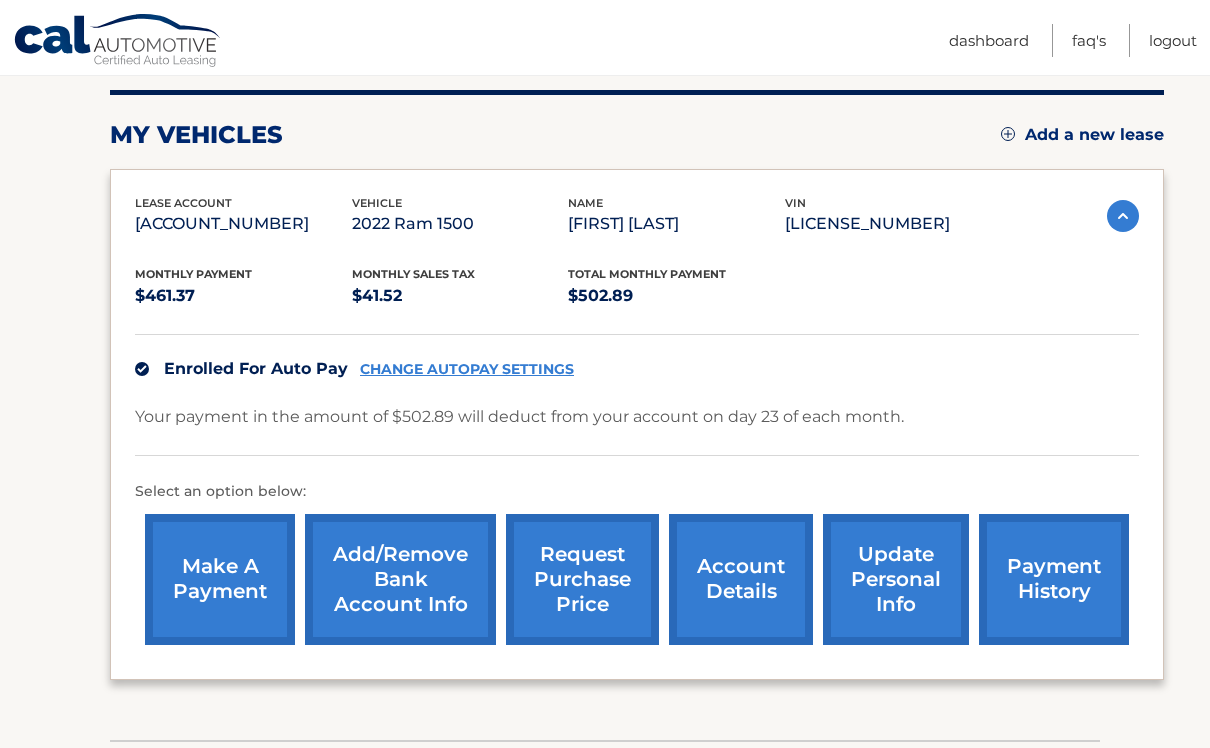 scroll, scrollTop: 240, scrollLeft: 0, axis: vertical 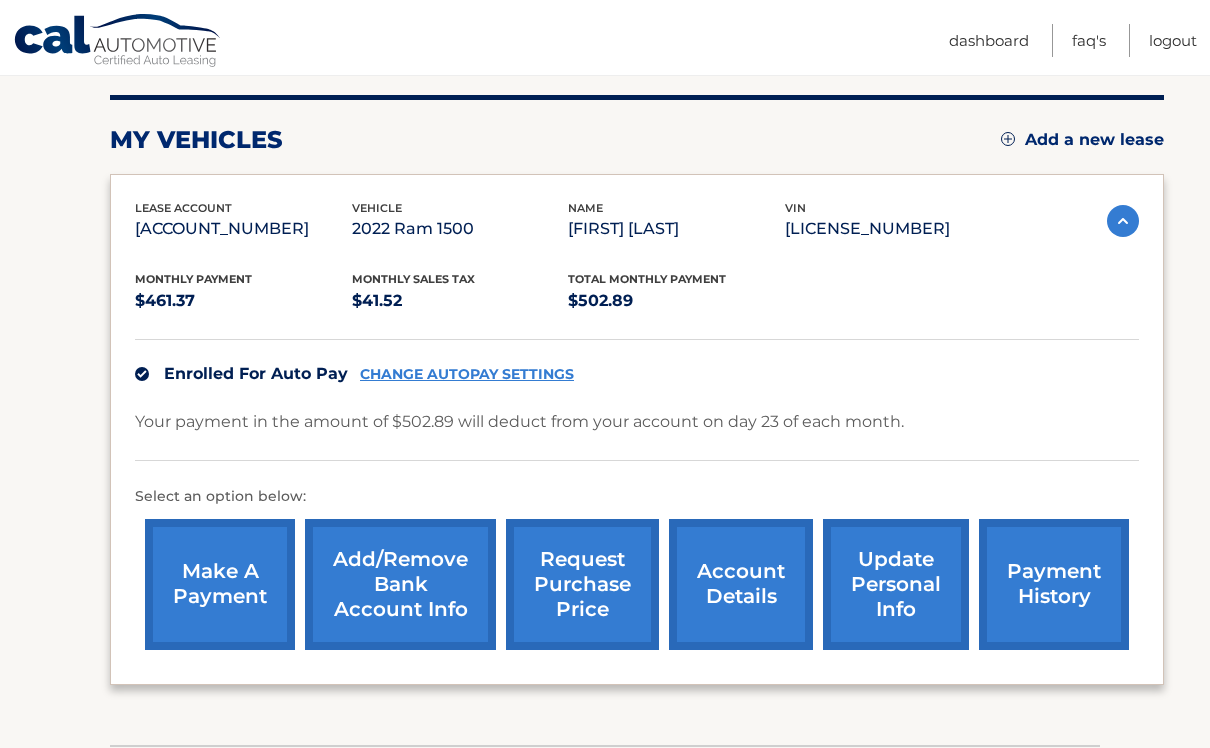click on "payment history" at bounding box center (1054, 584) 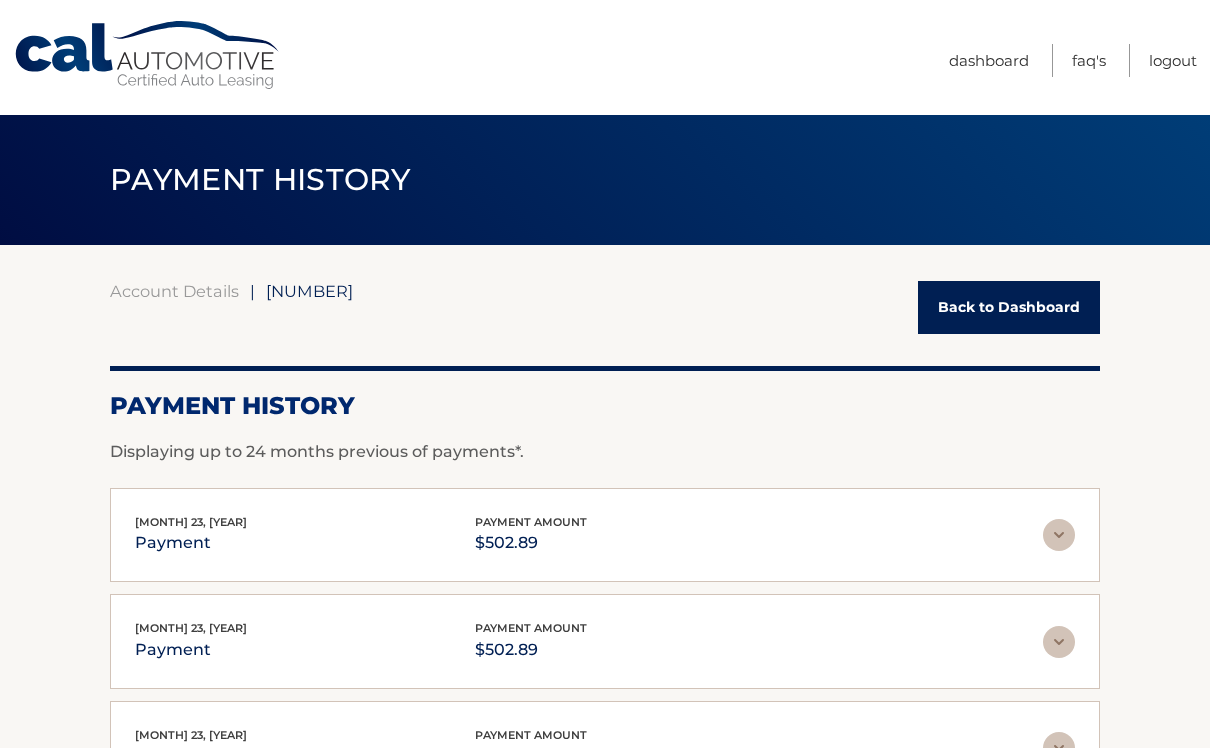 scroll, scrollTop: 0, scrollLeft: 0, axis: both 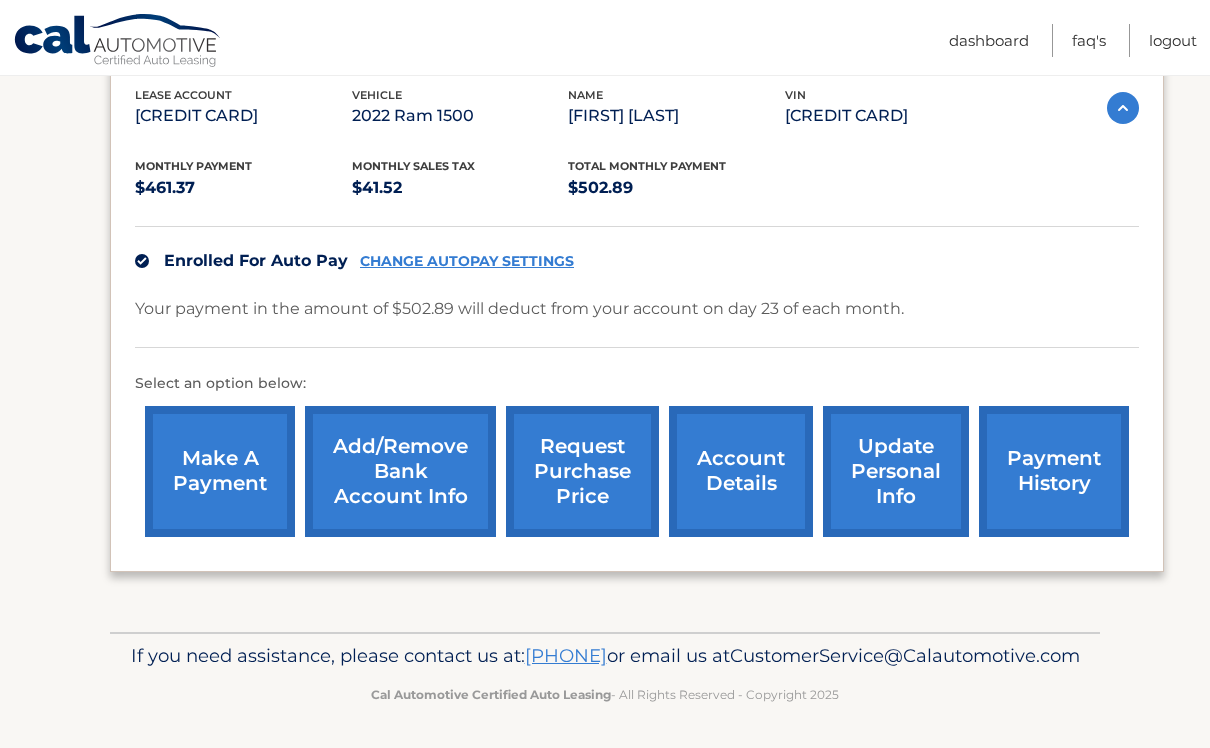 click on "account details" at bounding box center (741, 471) 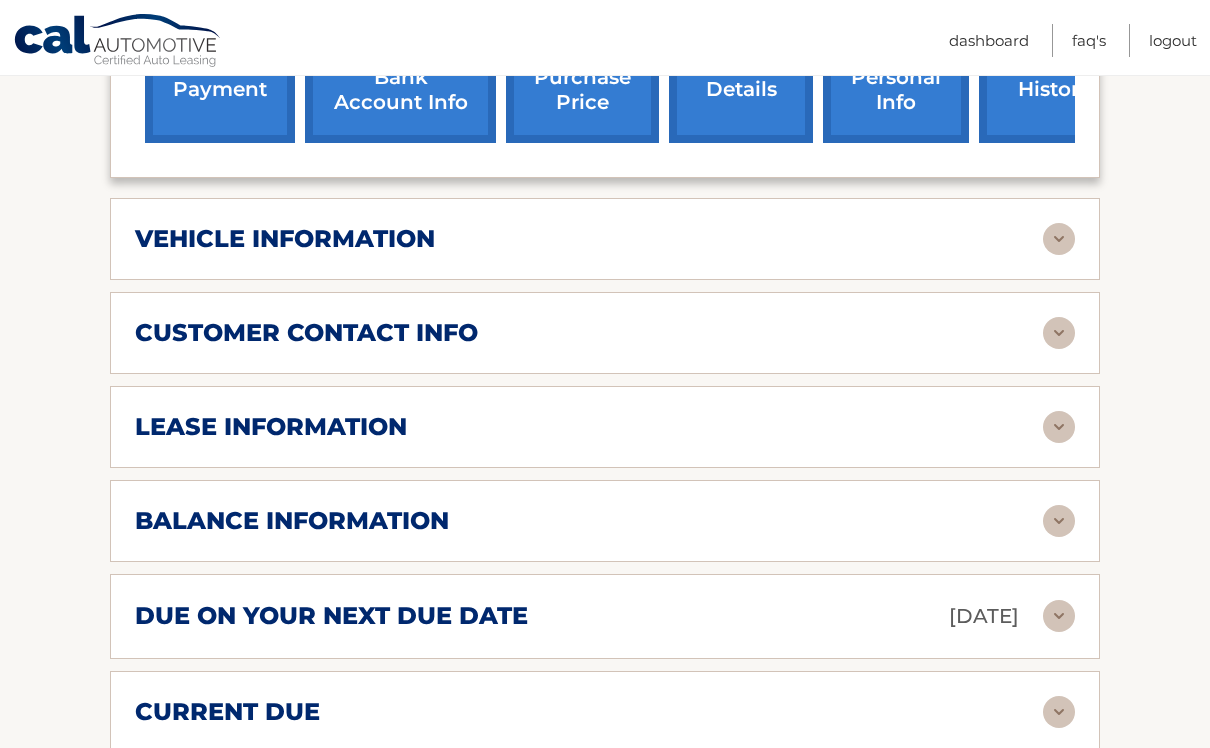 scroll, scrollTop: 796, scrollLeft: 0, axis: vertical 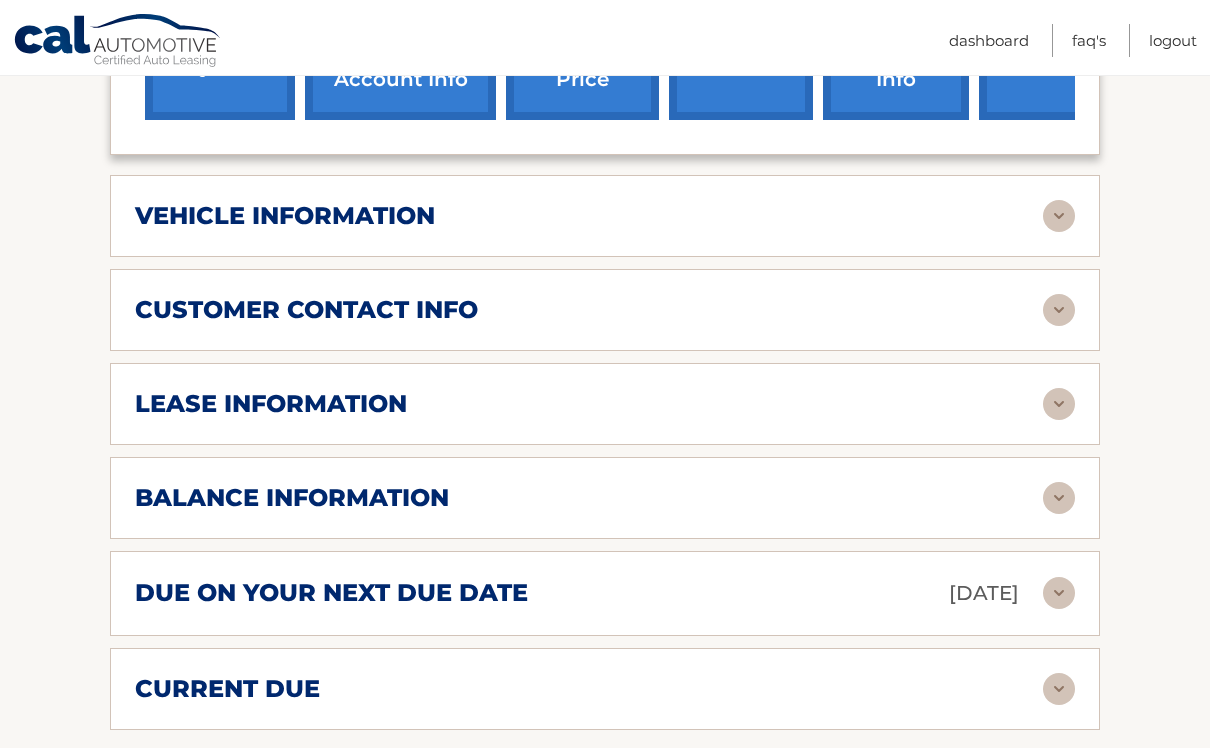 click on "vehicle information" at bounding box center (605, 216) 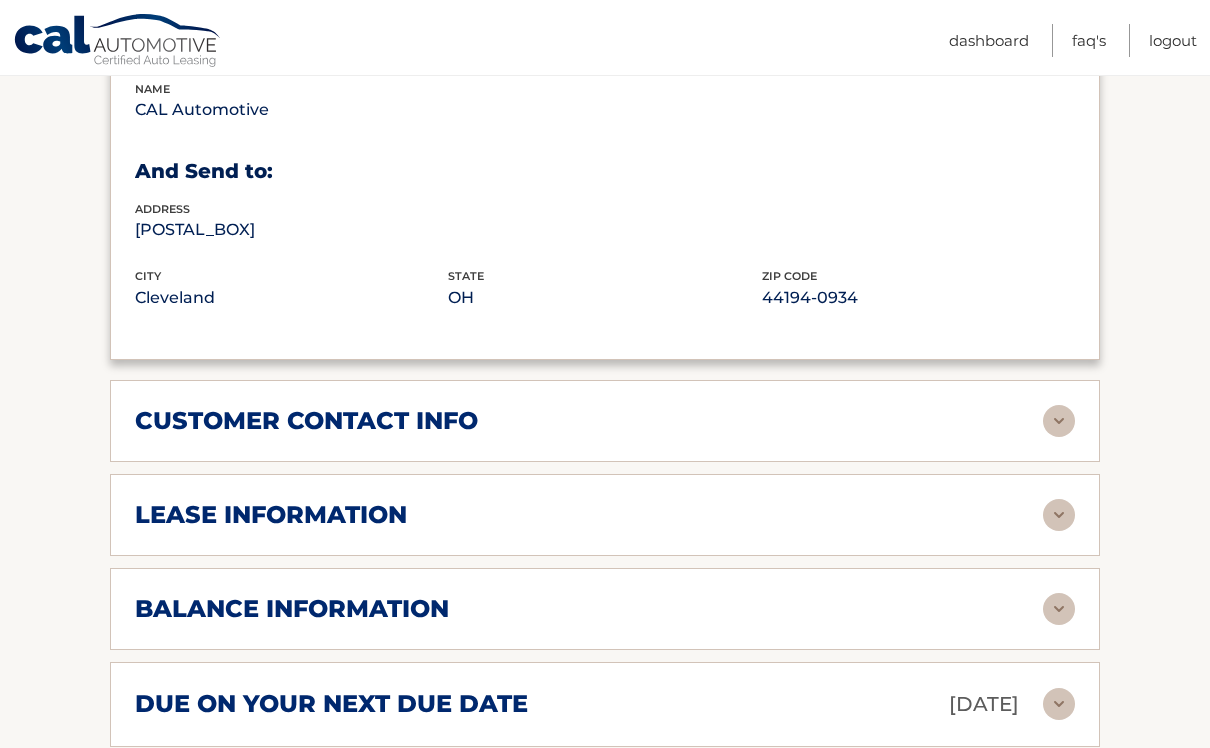 scroll, scrollTop: 1193, scrollLeft: 0, axis: vertical 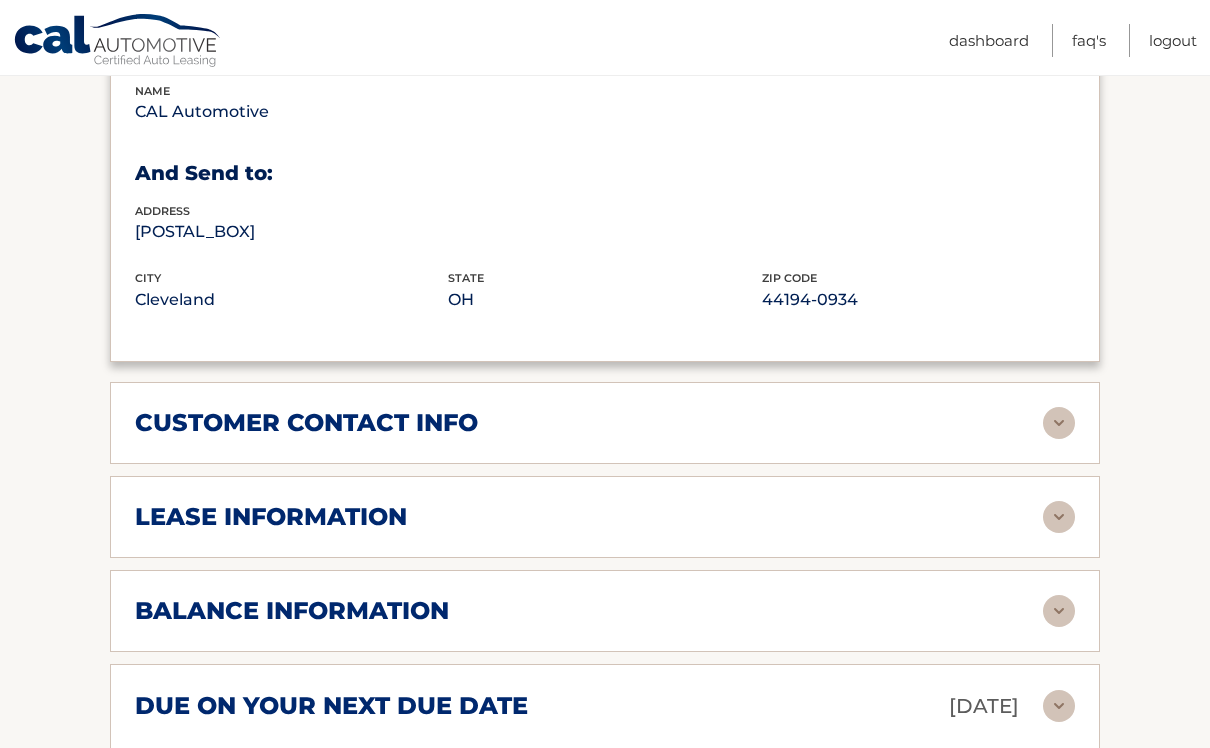 click at bounding box center (1059, 423) 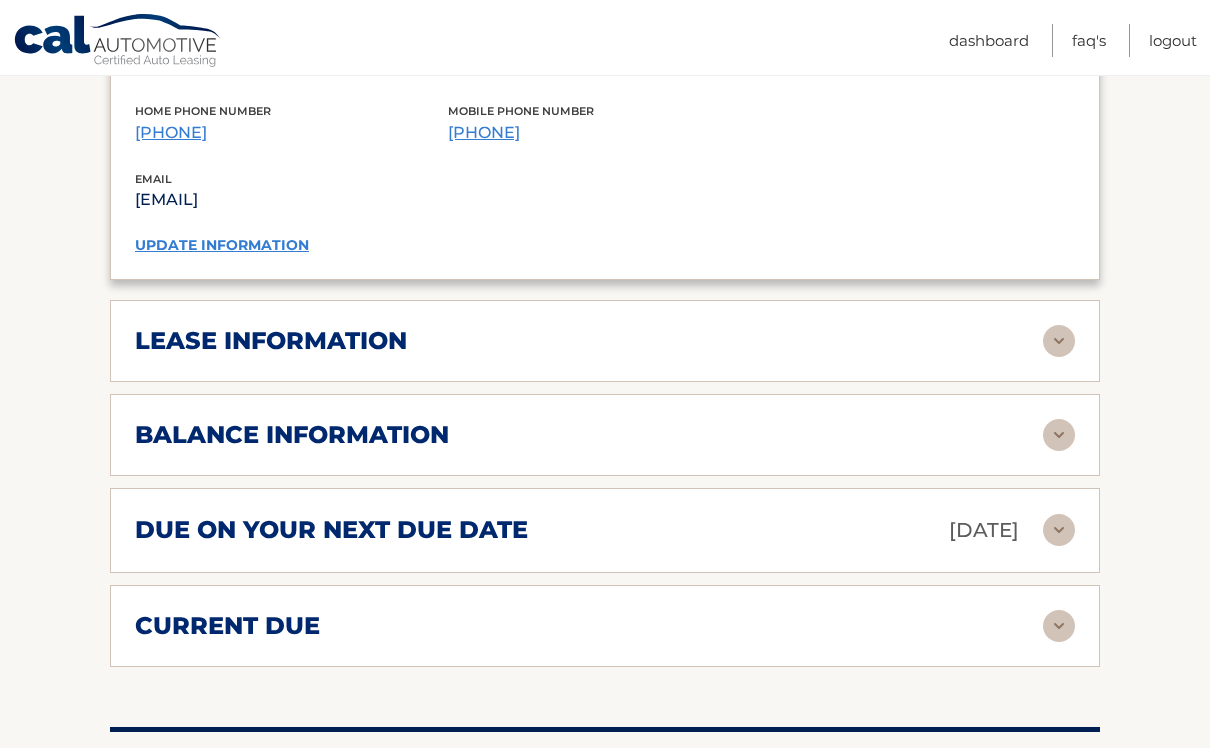 scroll, scrollTop: 1762, scrollLeft: 0, axis: vertical 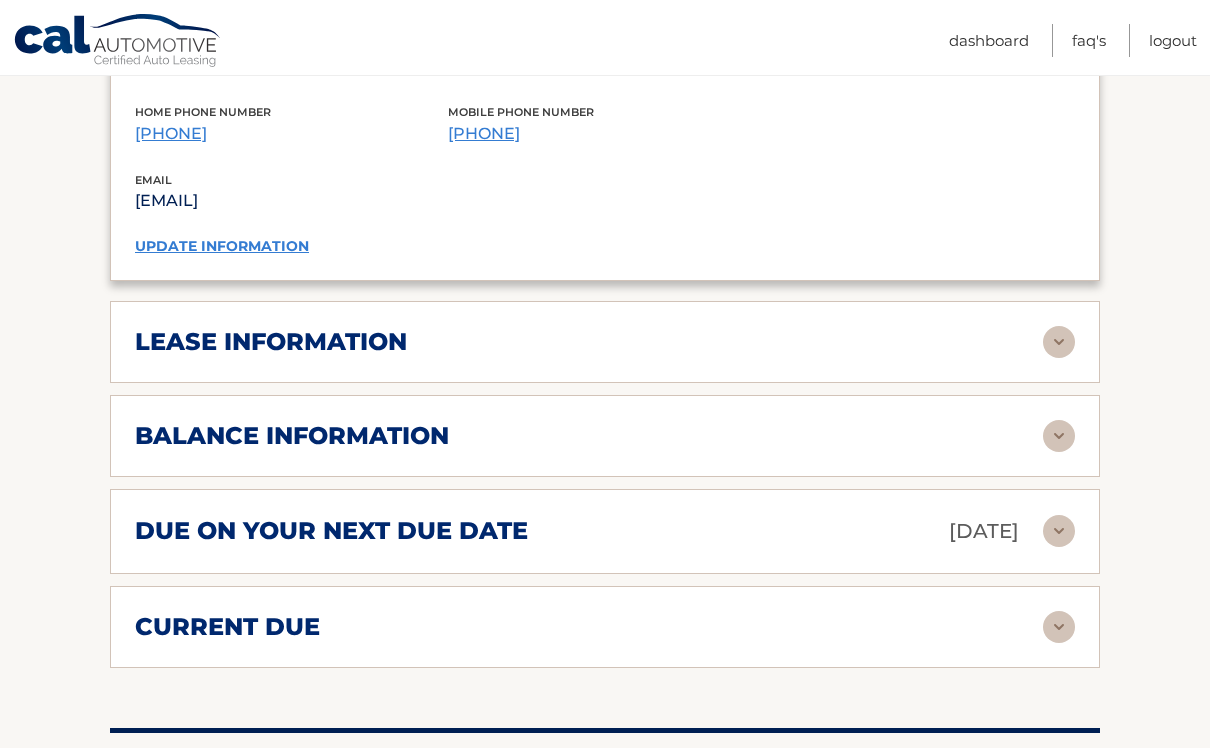 click at bounding box center [1059, 342] 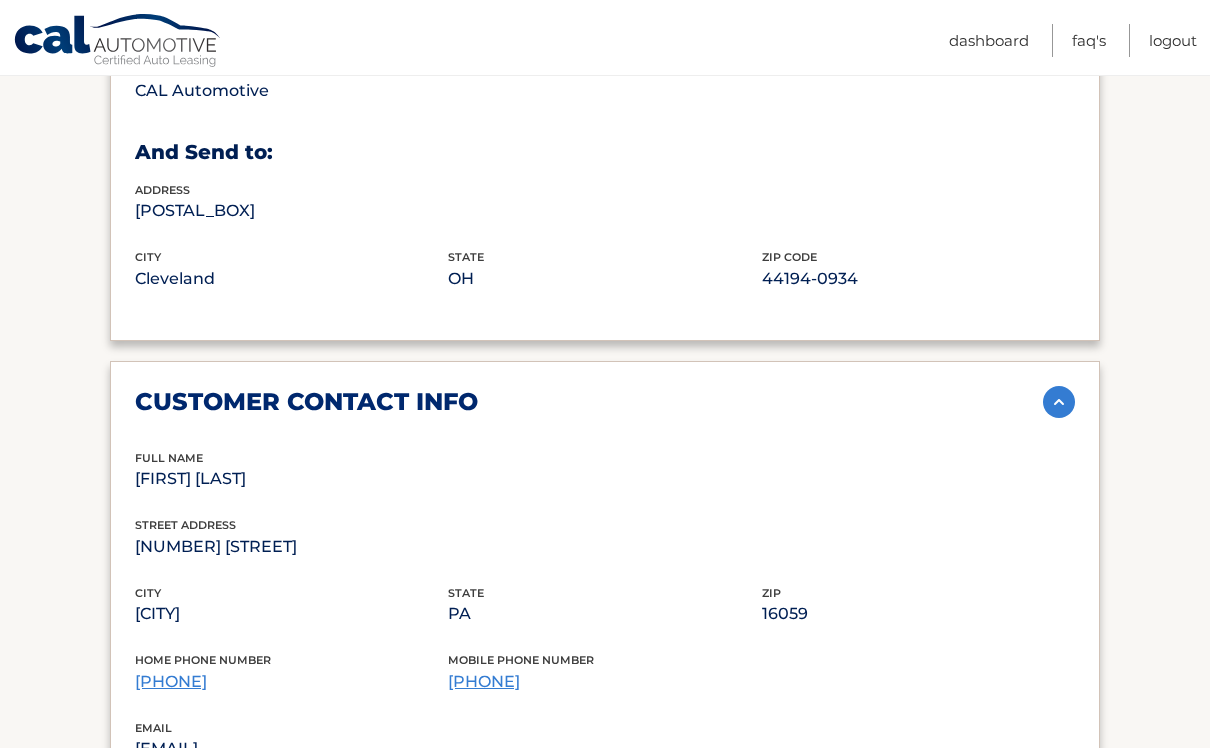 scroll, scrollTop: 1212, scrollLeft: 0, axis: vertical 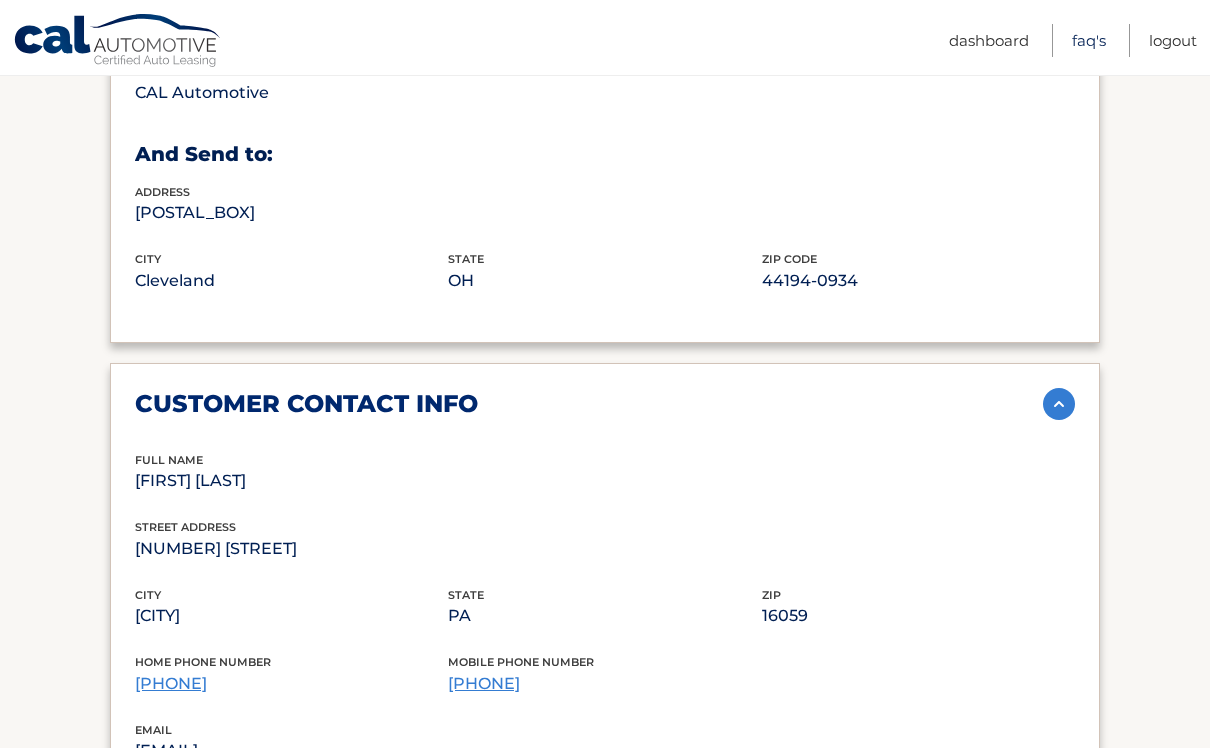 click on "FAQ's" at bounding box center (1089, 40) 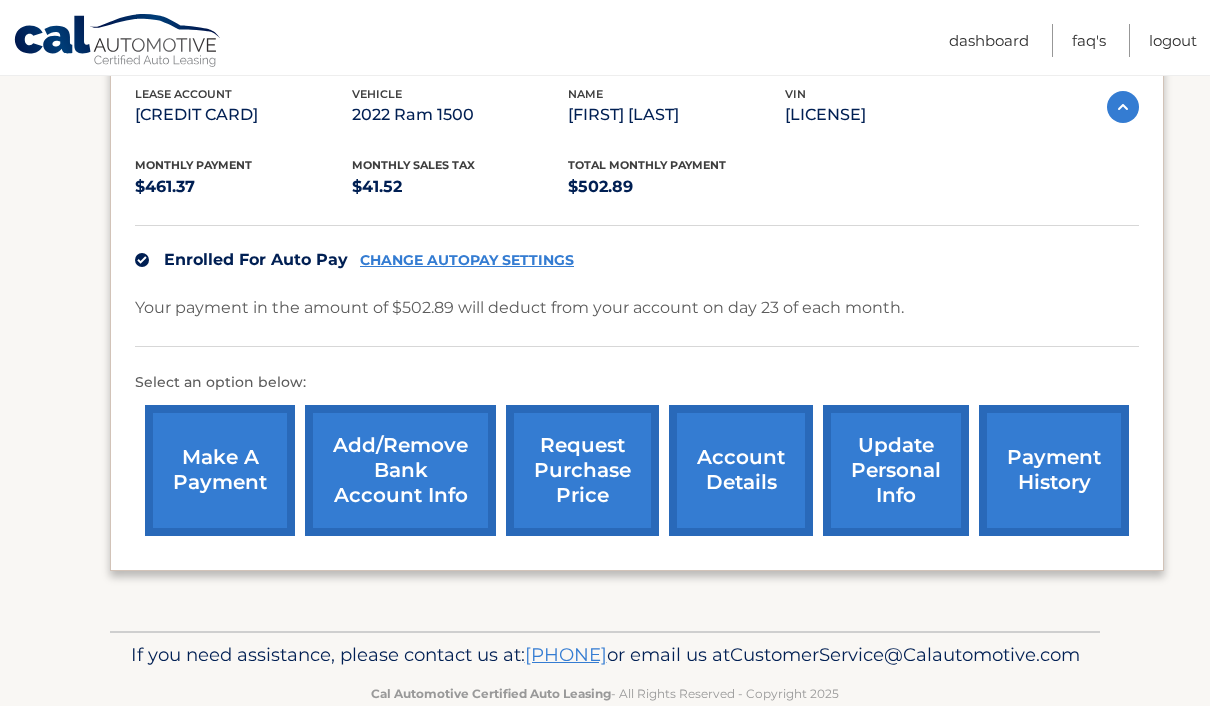 scroll, scrollTop: 353, scrollLeft: 0, axis: vertical 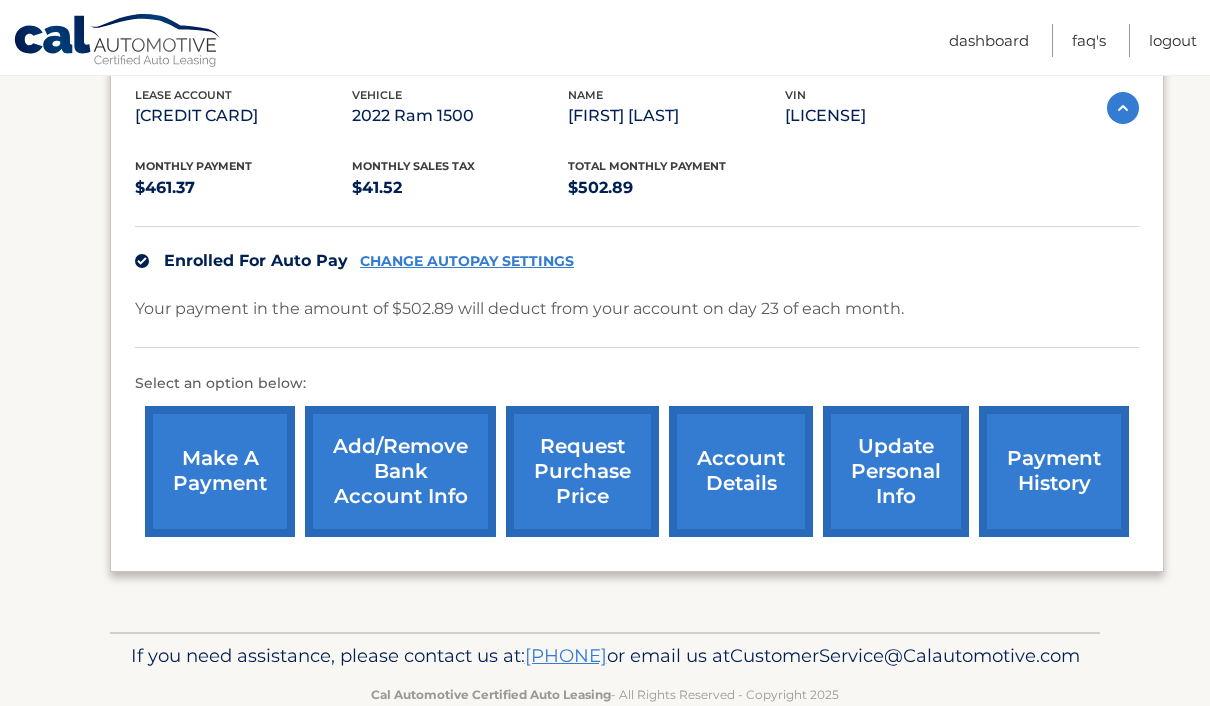 click on "account details" at bounding box center [741, 471] 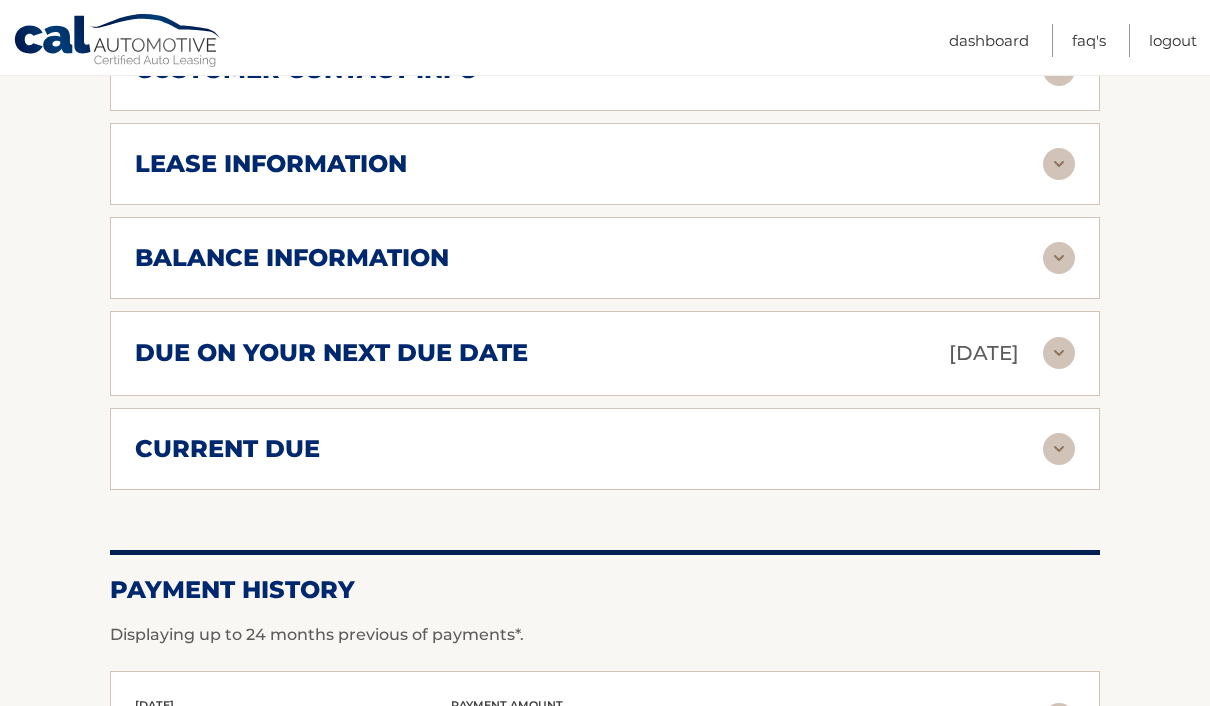 scroll, scrollTop: 1048, scrollLeft: 0, axis: vertical 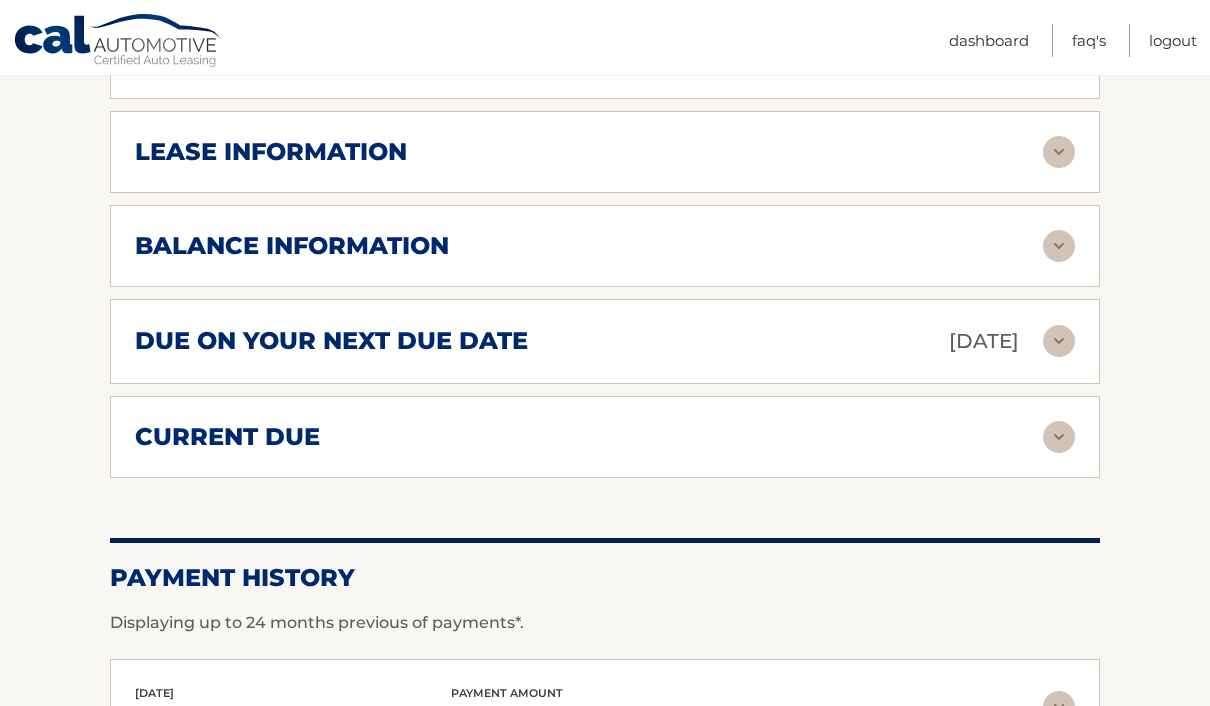 click at bounding box center (1059, 341) 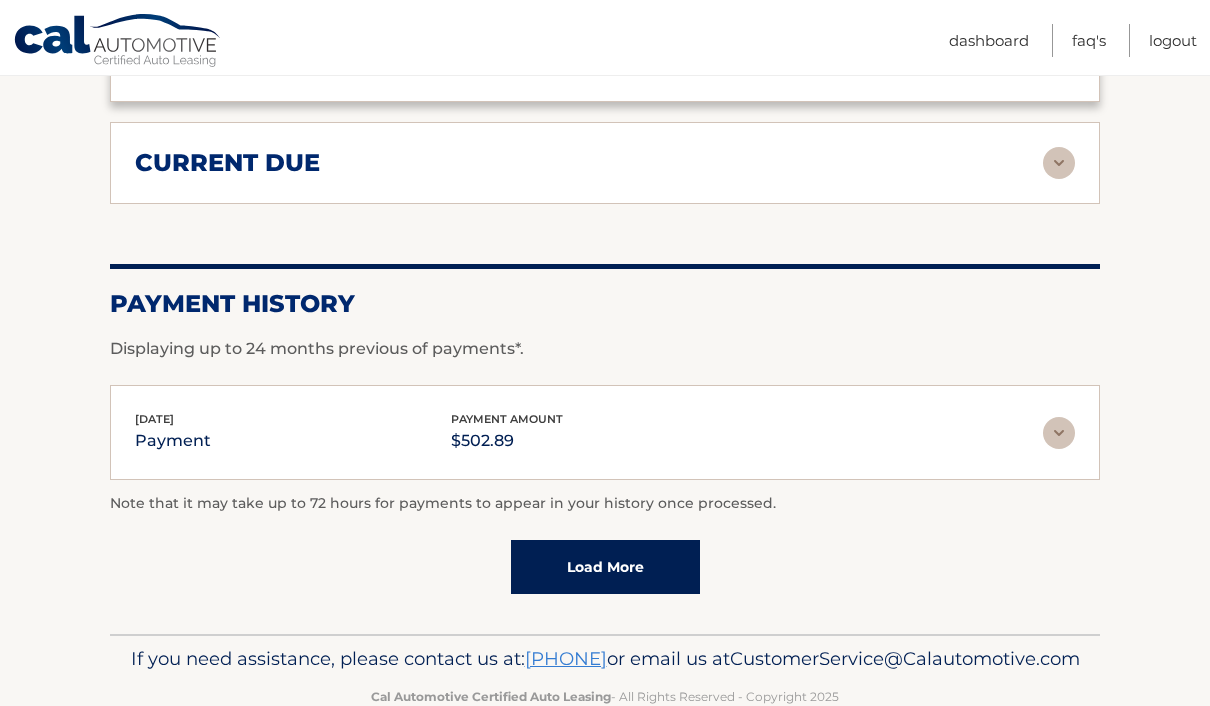 scroll, scrollTop: 1516, scrollLeft: 0, axis: vertical 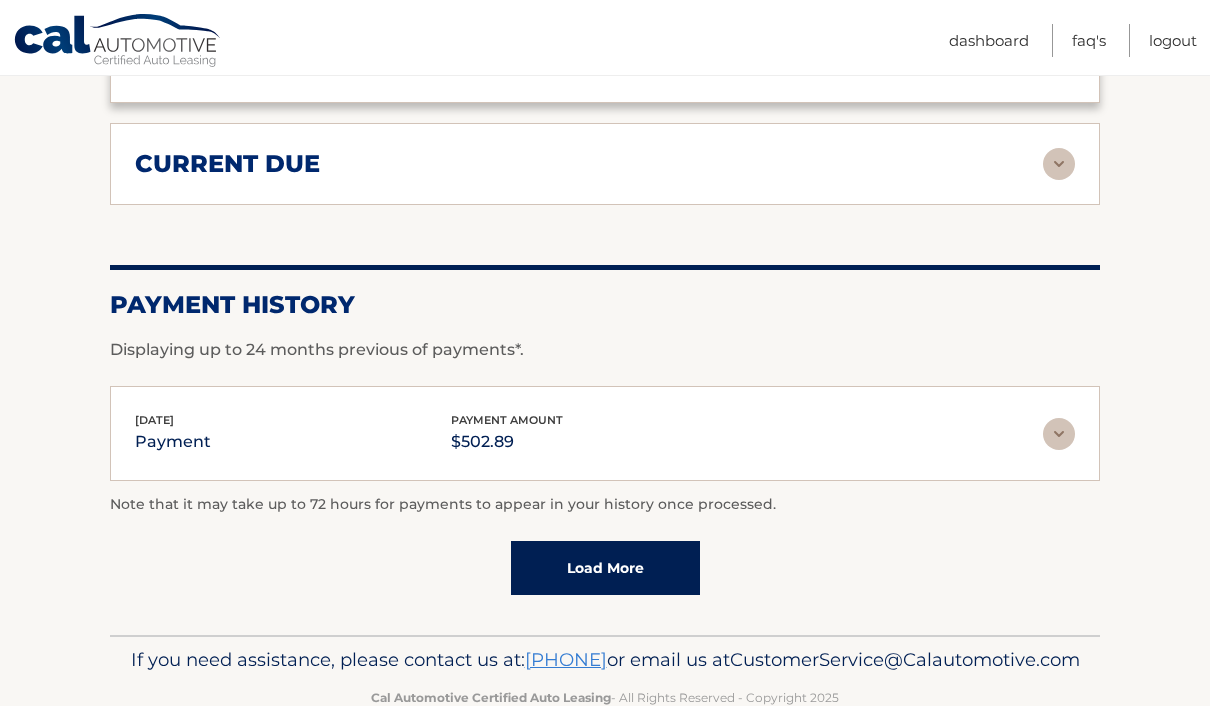 click on "Load More" at bounding box center (605, 568) 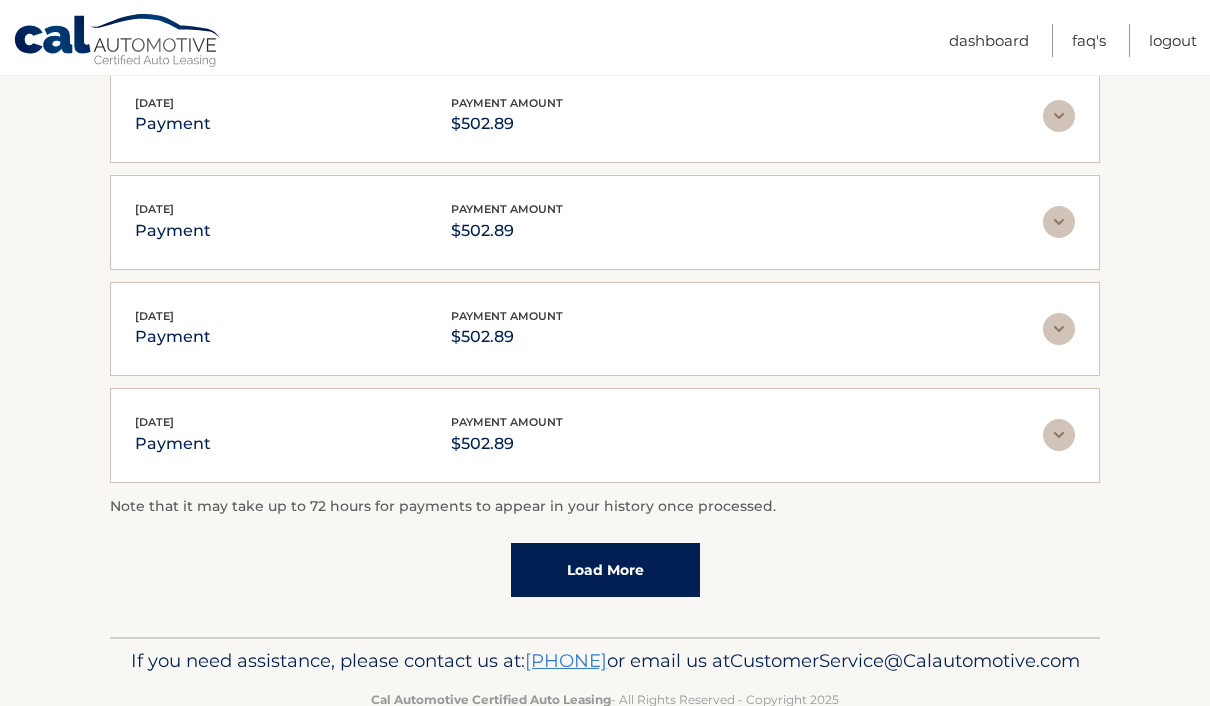 scroll, scrollTop: 2046, scrollLeft: 0, axis: vertical 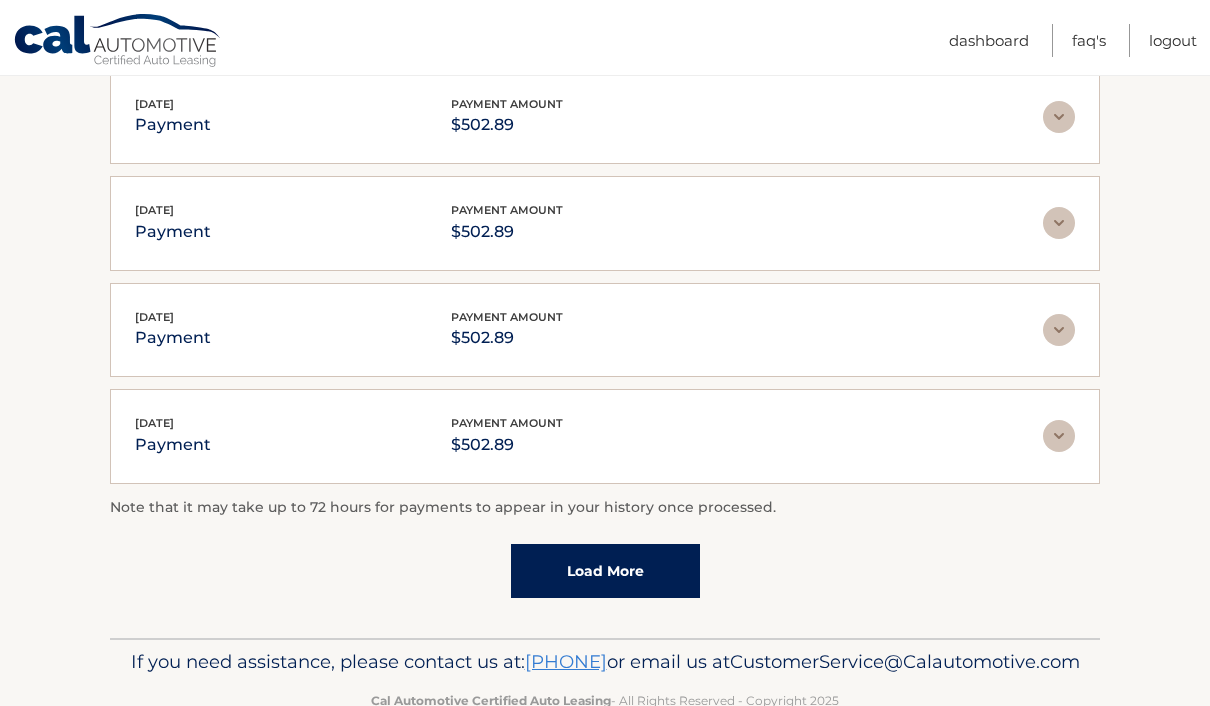 click on "Load More" at bounding box center [605, 571] 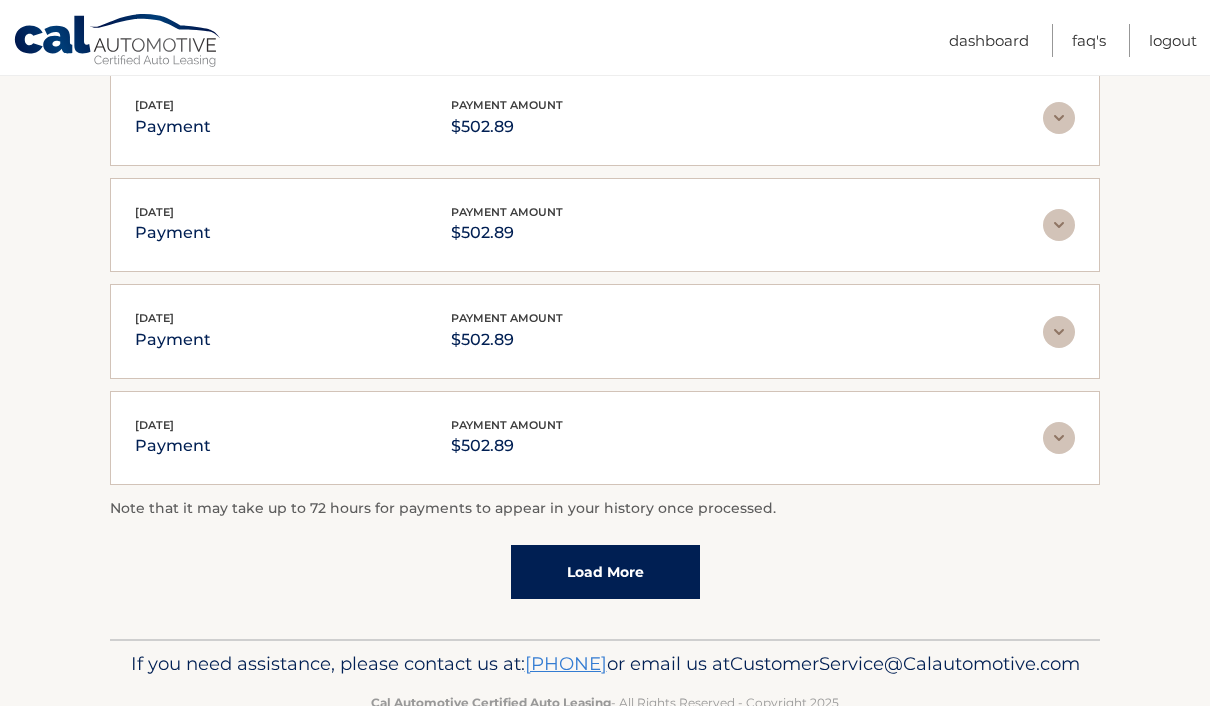 scroll, scrollTop: 2576, scrollLeft: 0, axis: vertical 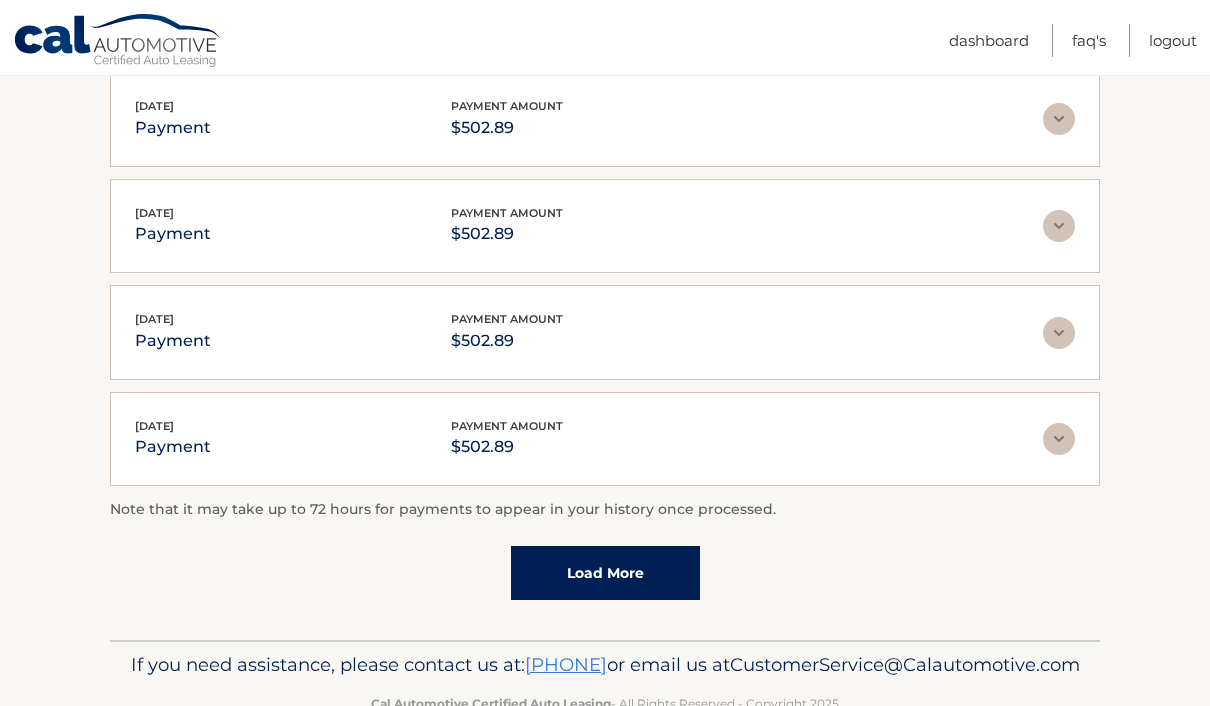 click on "Load More" at bounding box center (605, 573) 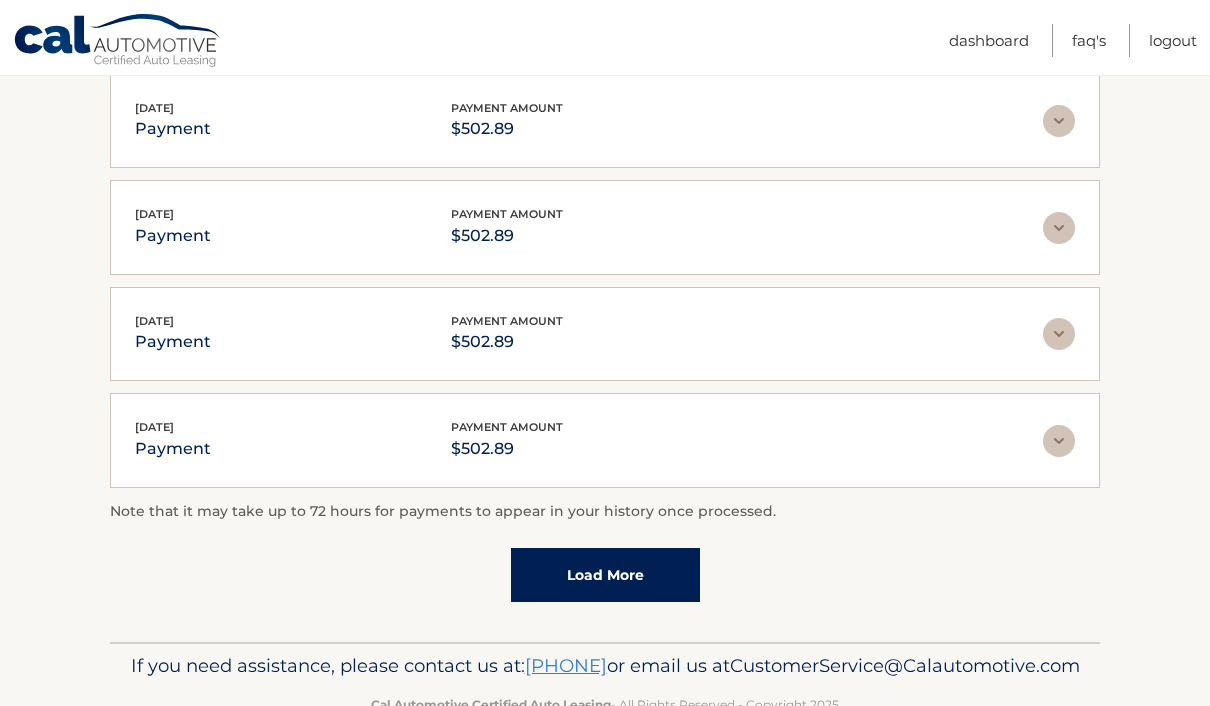 scroll, scrollTop: 3106, scrollLeft: 0, axis: vertical 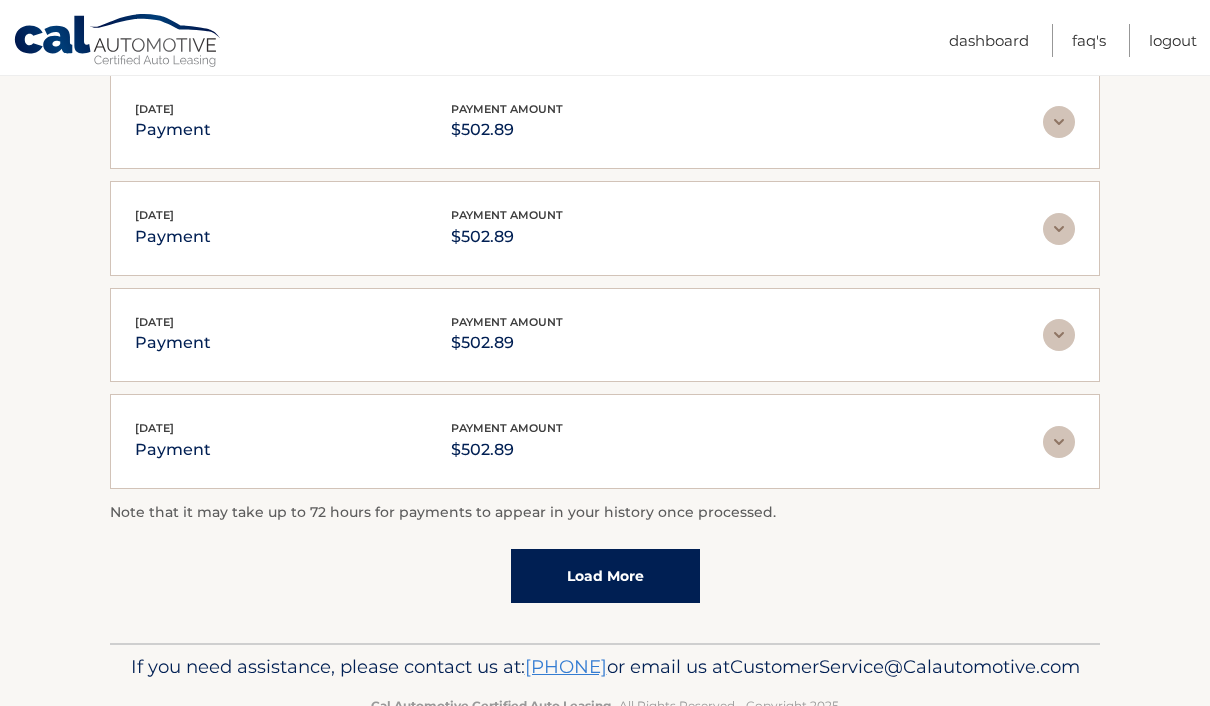 click on "Load More" at bounding box center [605, 576] 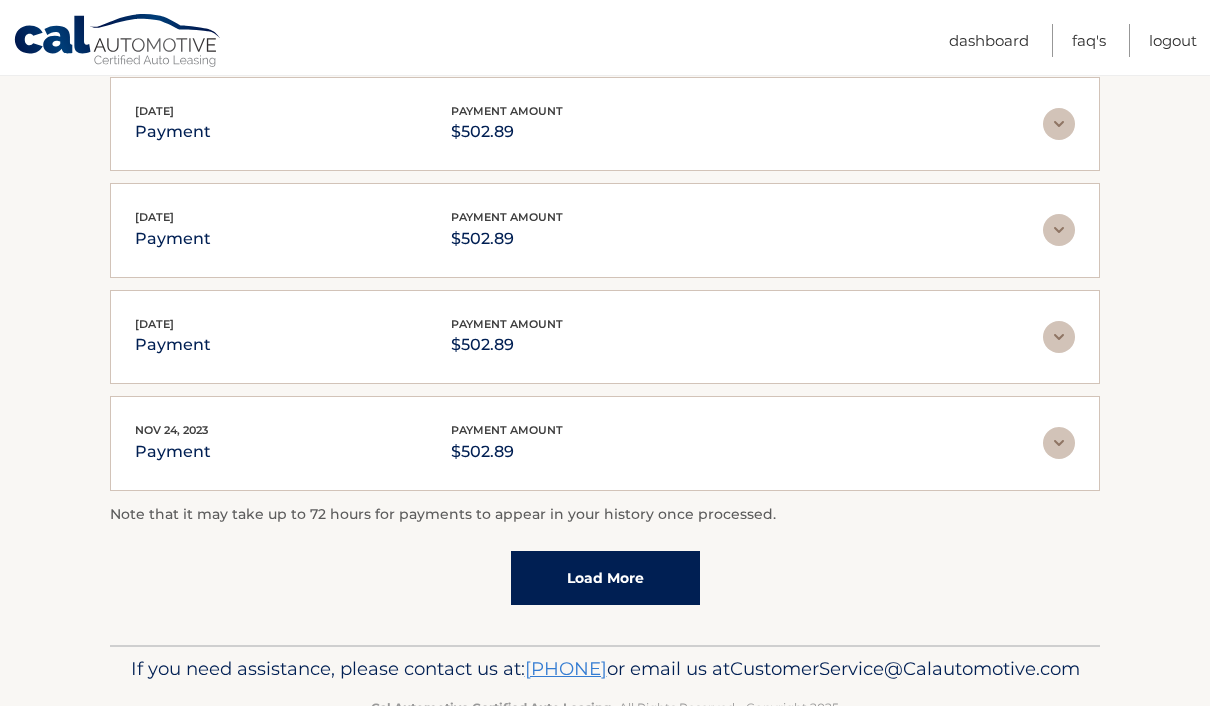 scroll, scrollTop: 3636, scrollLeft: 0, axis: vertical 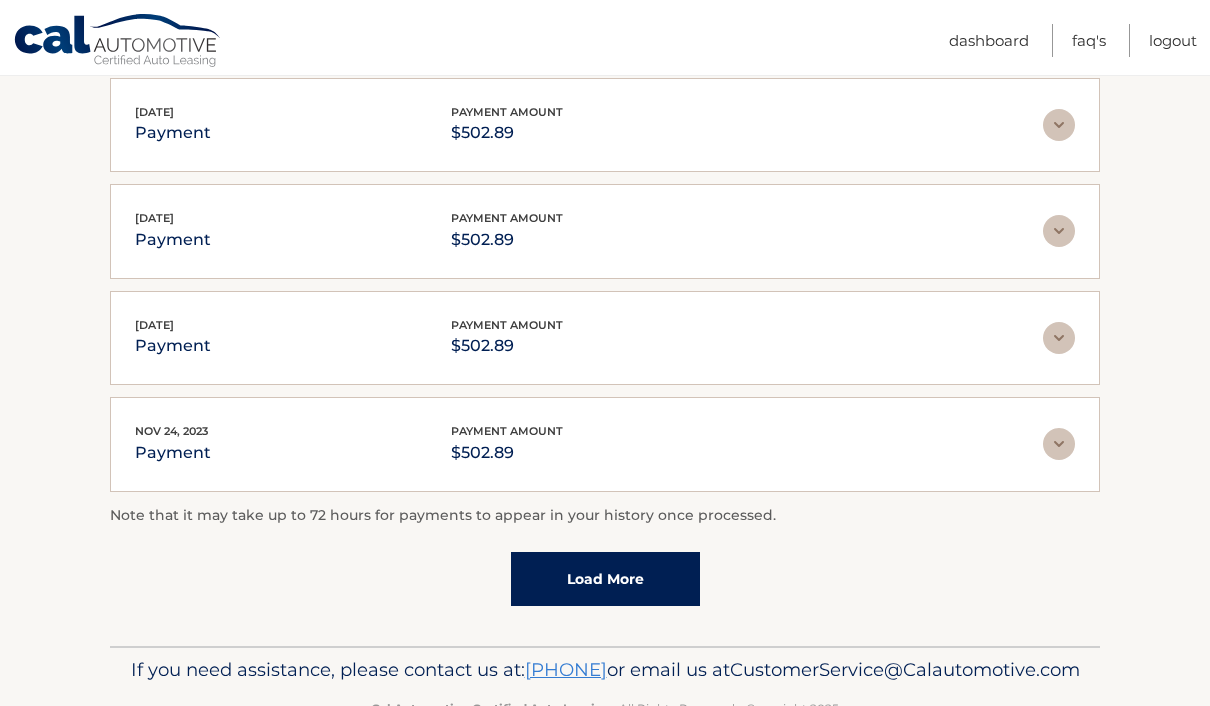 click on "Load More" at bounding box center (605, 579) 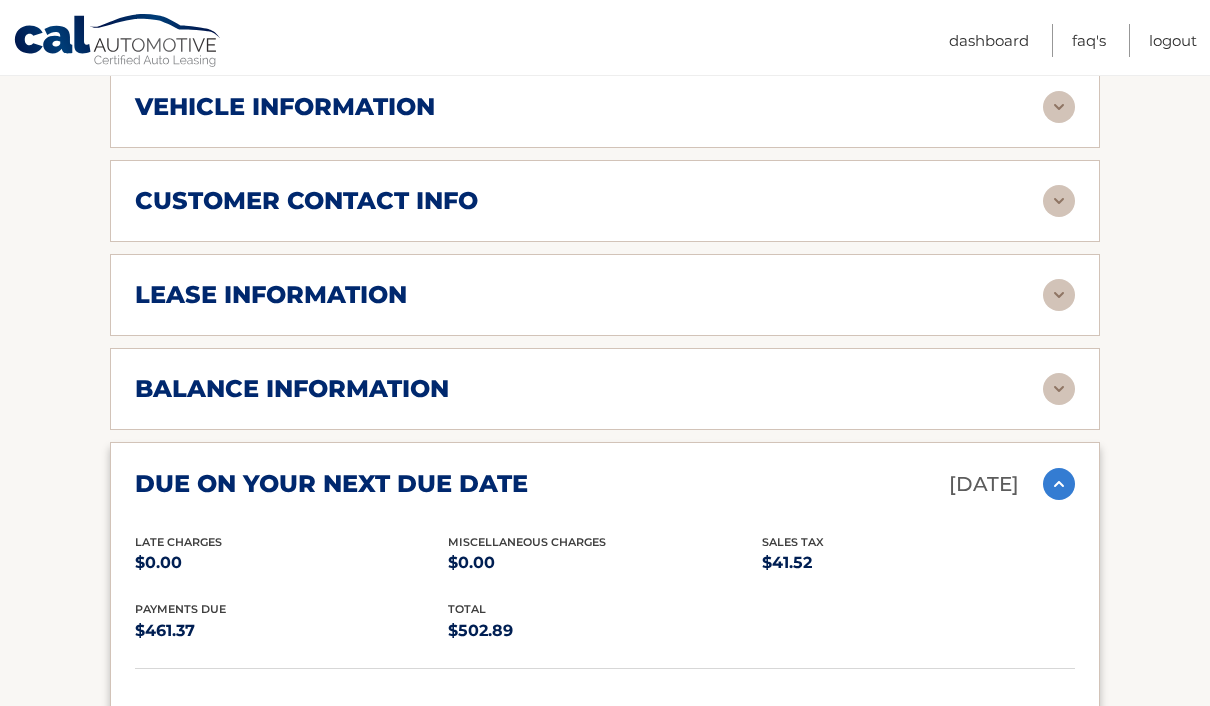 scroll, scrollTop: 909, scrollLeft: 0, axis: vertical 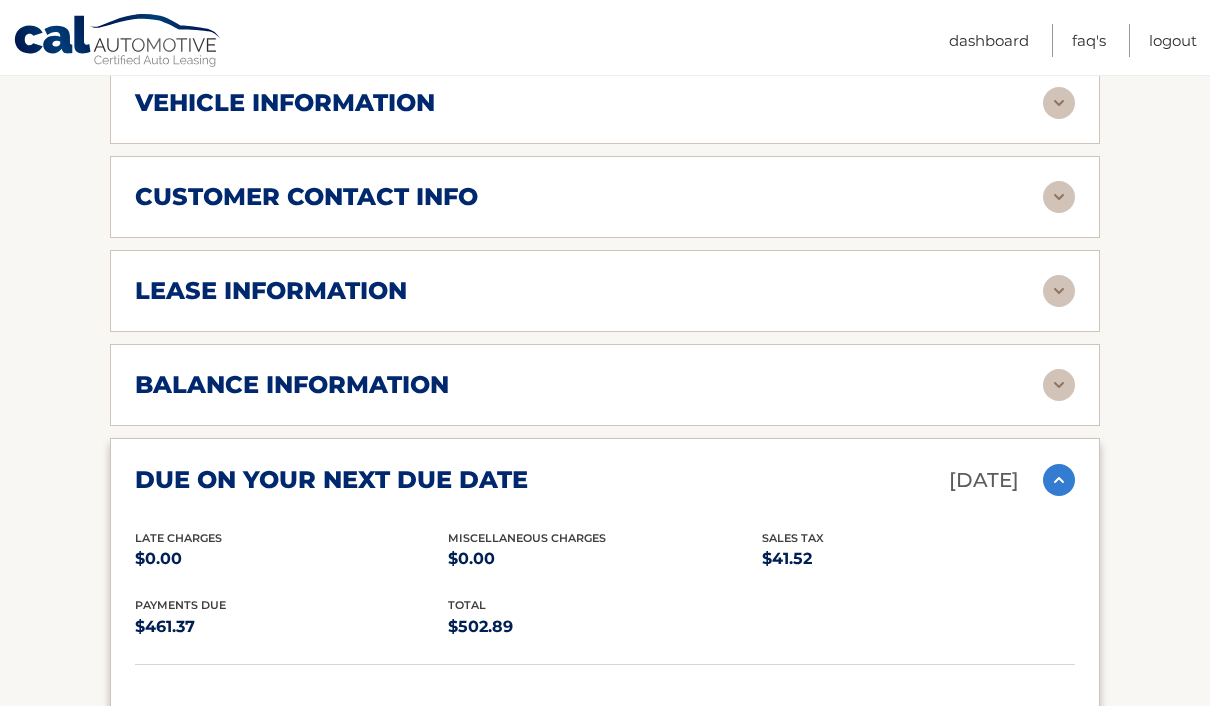 click at bounding box center (1059, 385) 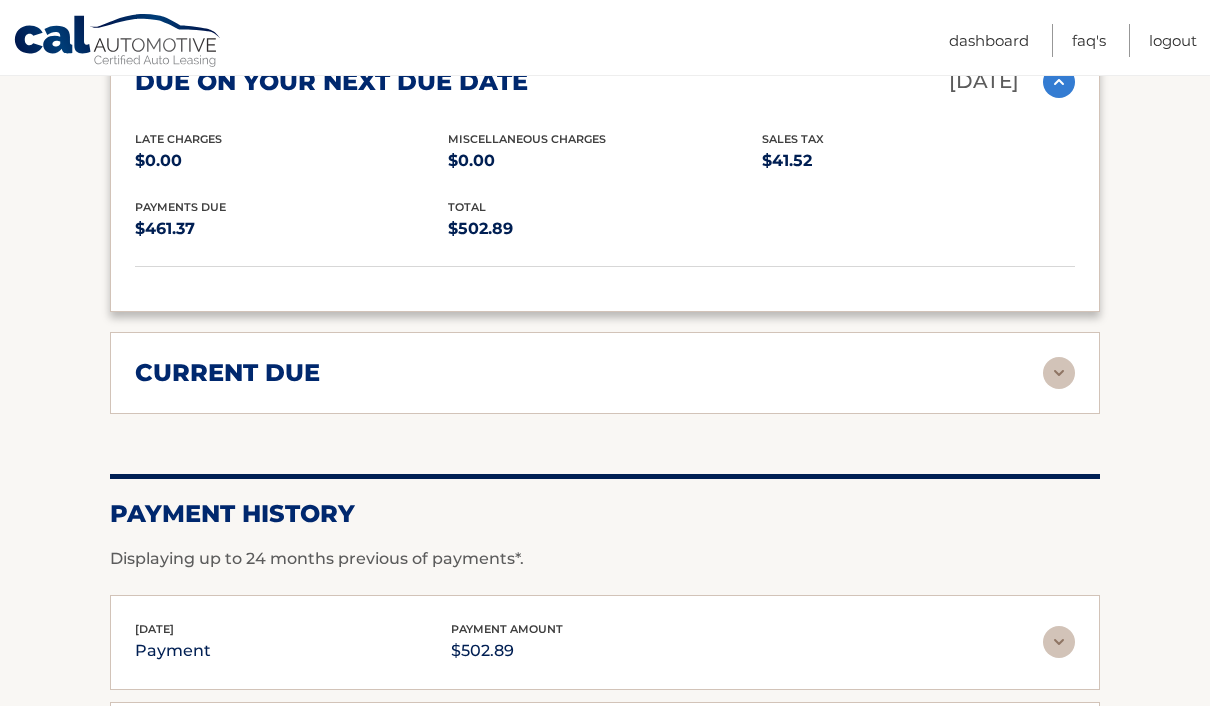 scroll, scrollTop: 1568, scrollLeft: 0, axis: vertical 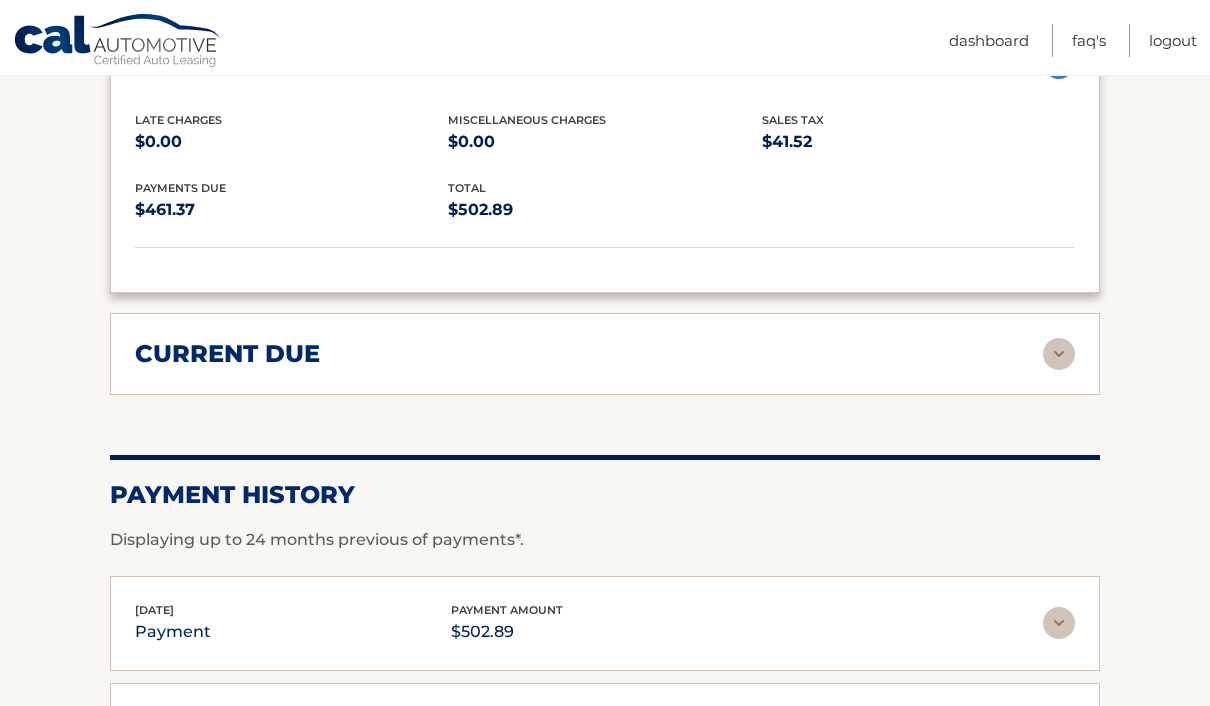 click at bounding box center (1059, 354) 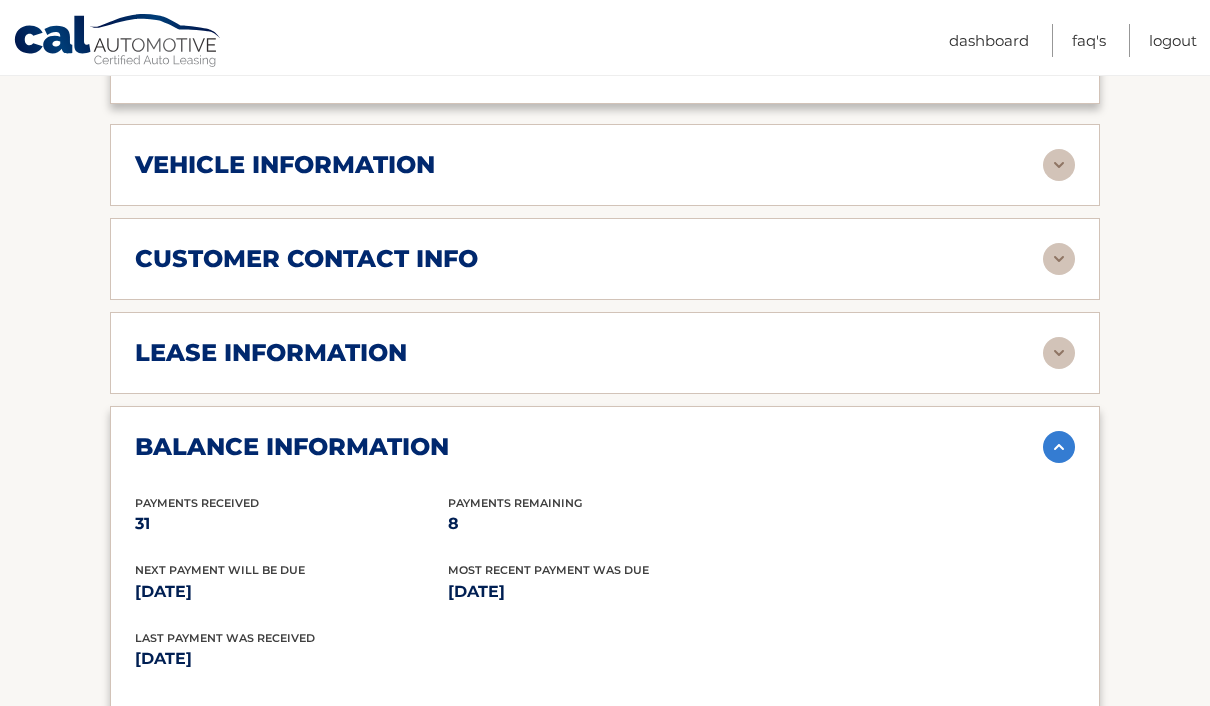 scroll, scrollTop: 845, scrollLeft: 0, axis: vertical 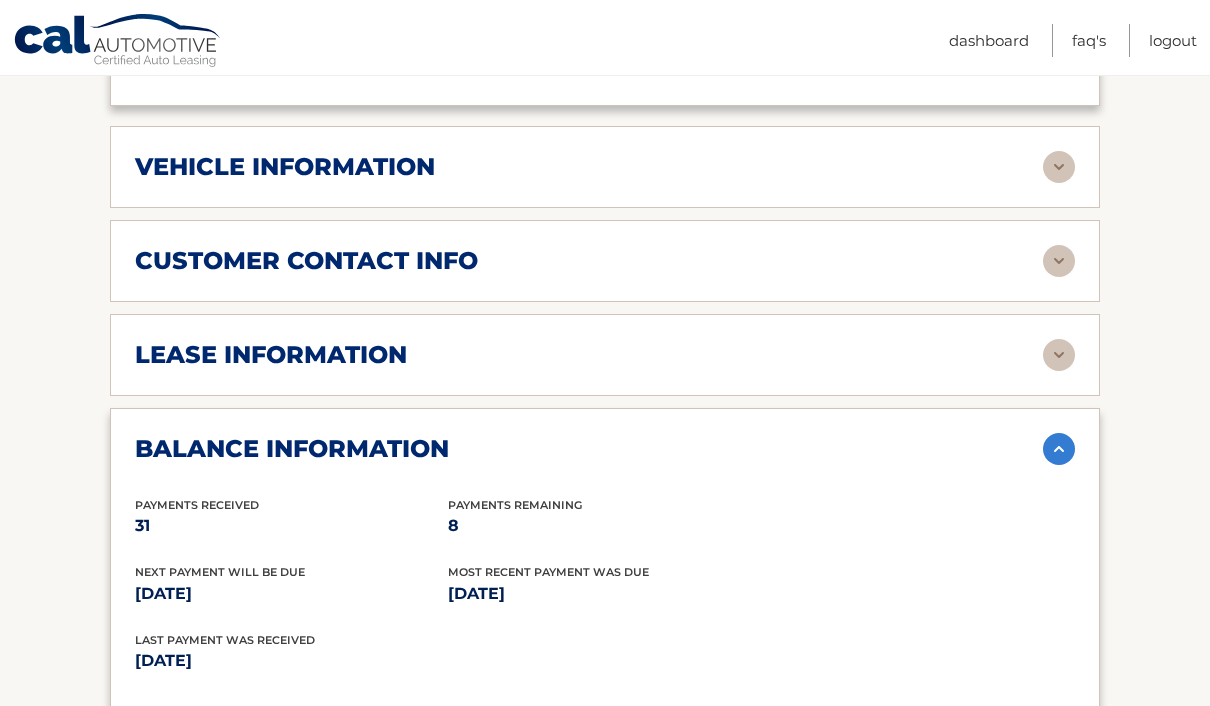 click at bounding box center (1059, 355) 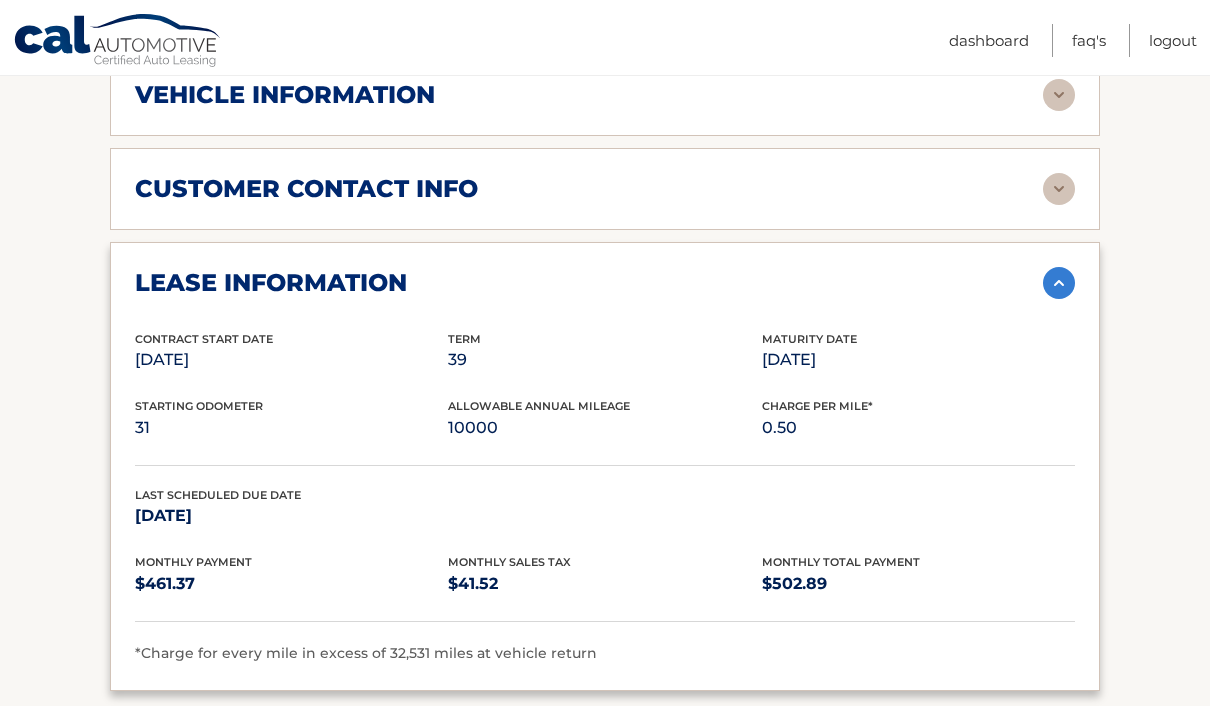 scroll, scrollTop: 919, scrollLeft: 0, axis: vertical 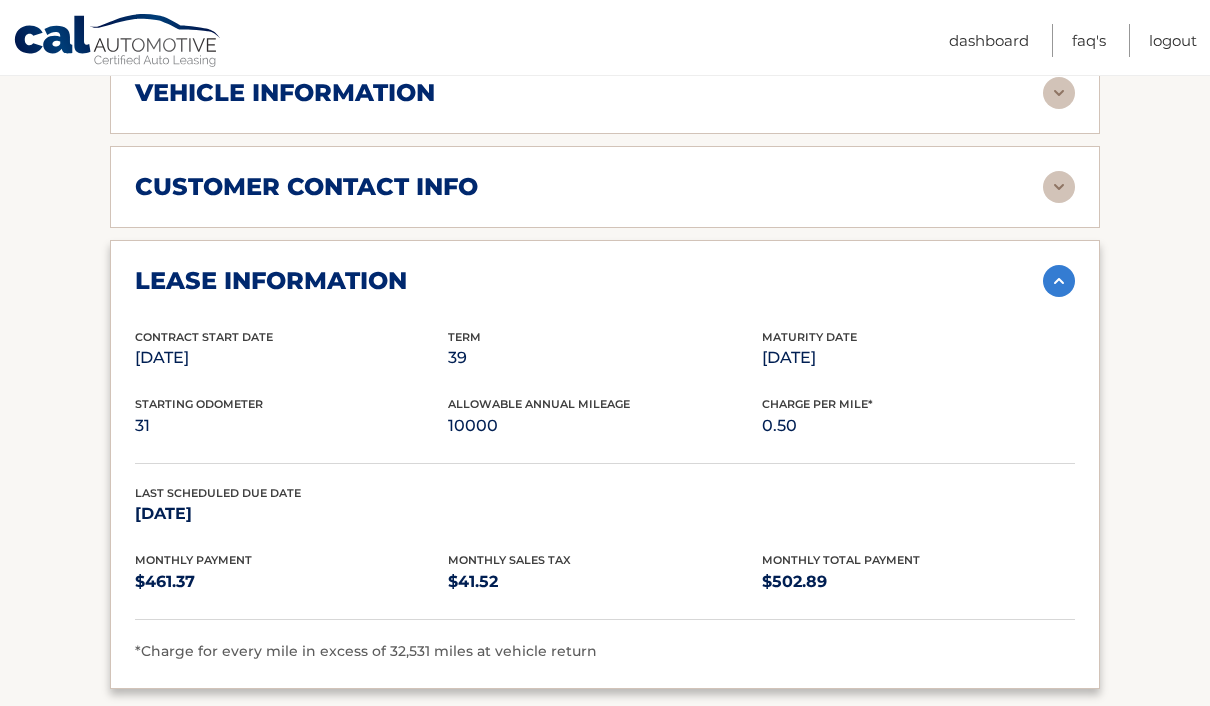 click on "Apr 23, 2026" at bounding box center (918, 358) 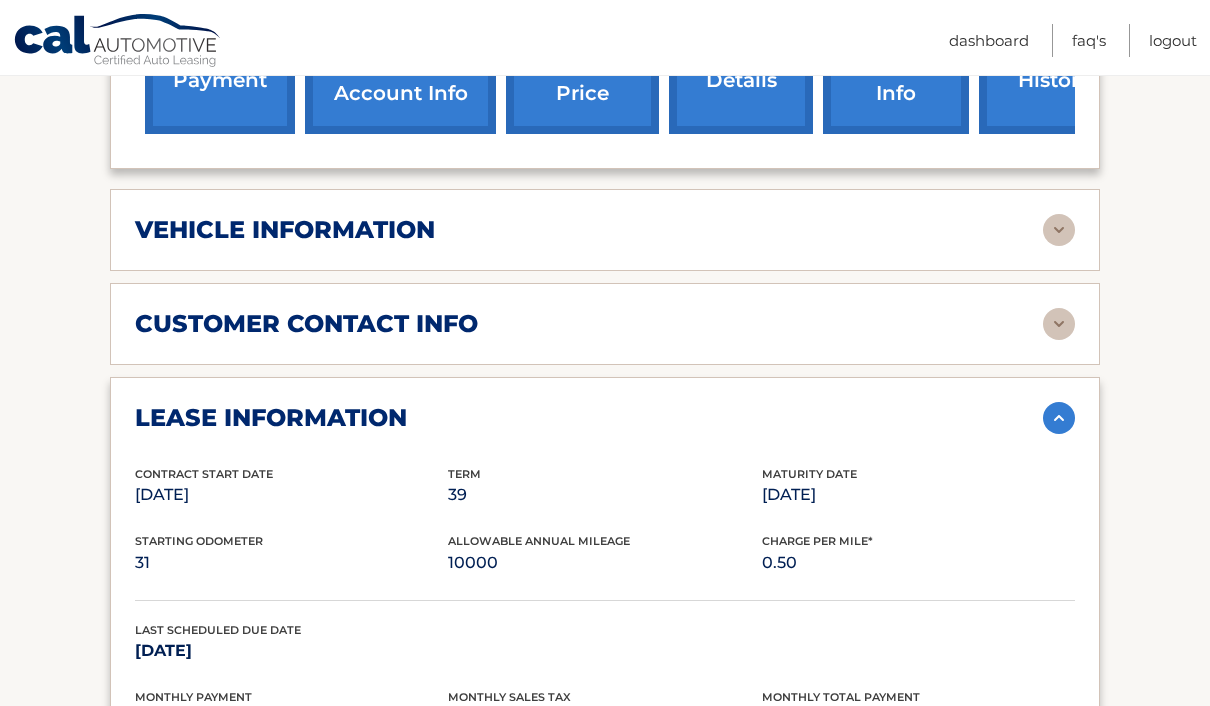 scroll, scrollTop: 780, scrollLeft: 0, axis: vertical 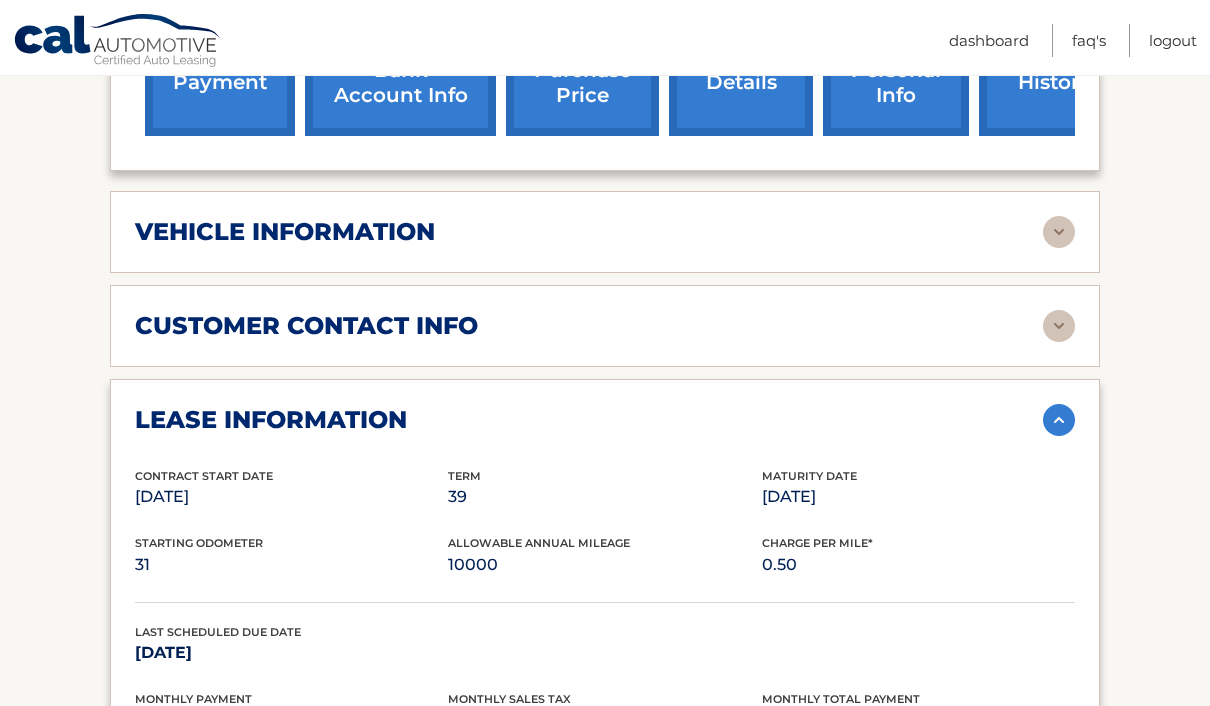 click at bounding box center [1059, 326] 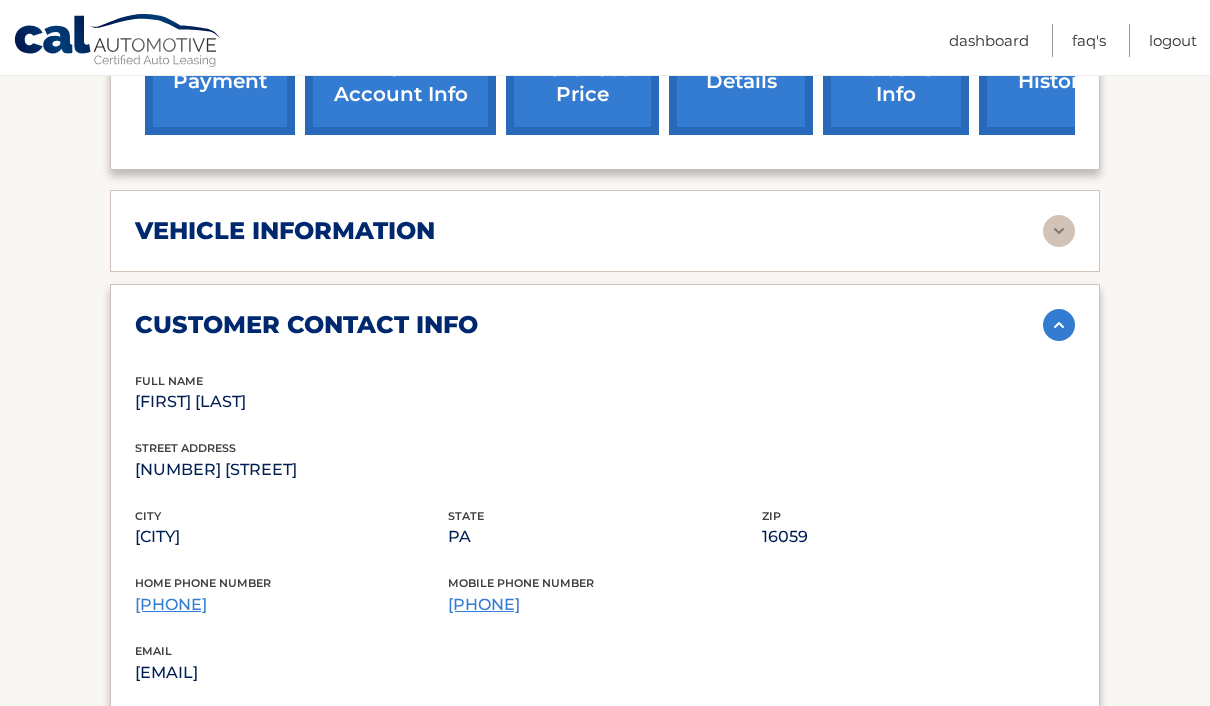 scroll, scrollTop: 780, scrollLeft: 0, axis: vertical 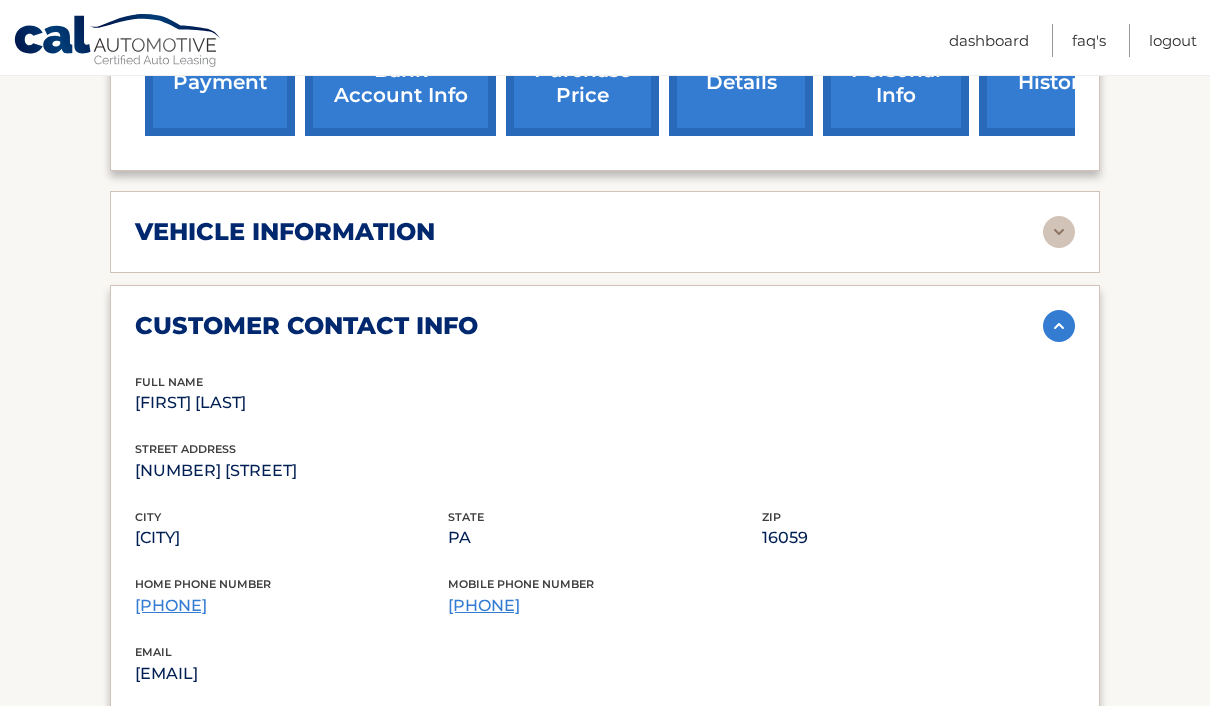 click at bounding box center [1059, 232] 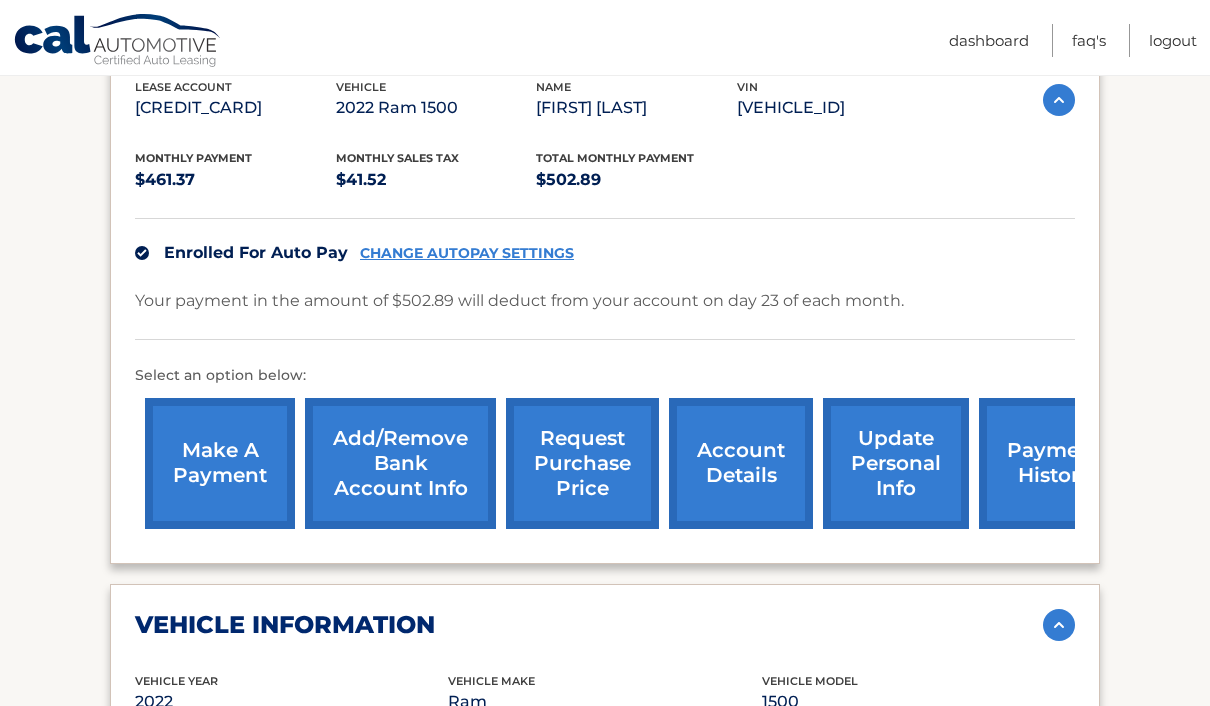 scroll, scrollTop: 368, scrollLeft: 0, axis: vertical 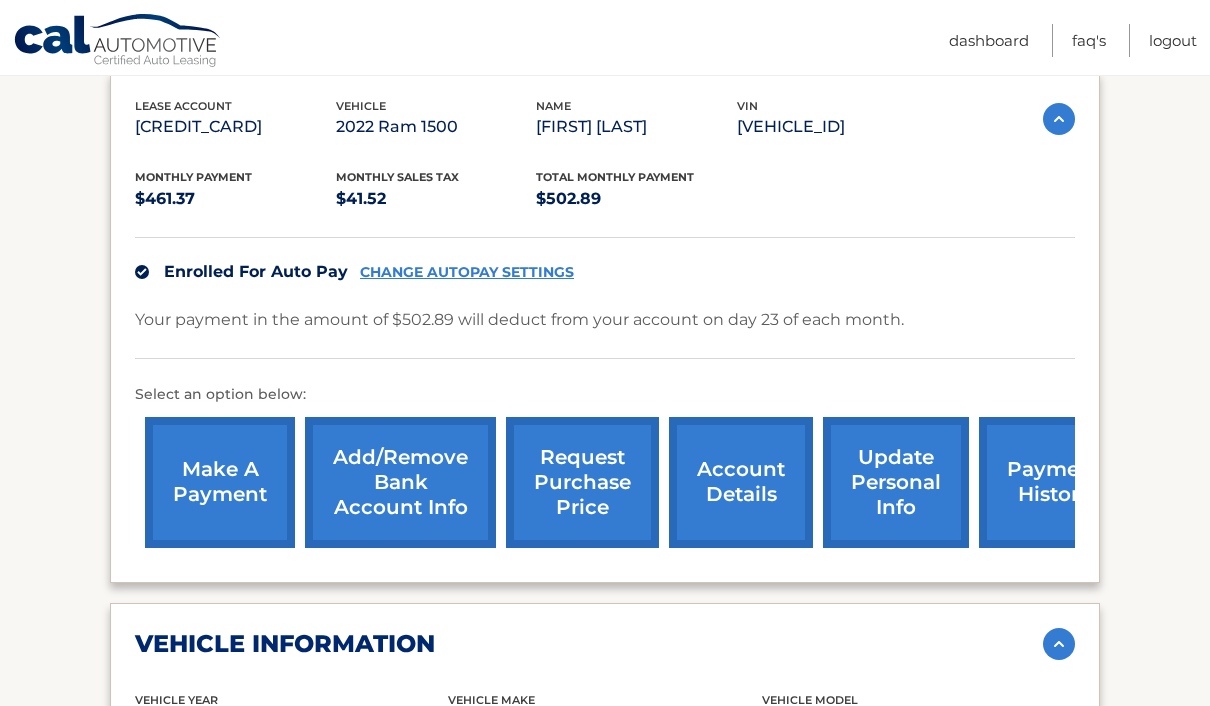 click on "request purchase price" at bounding box center [582, 482] 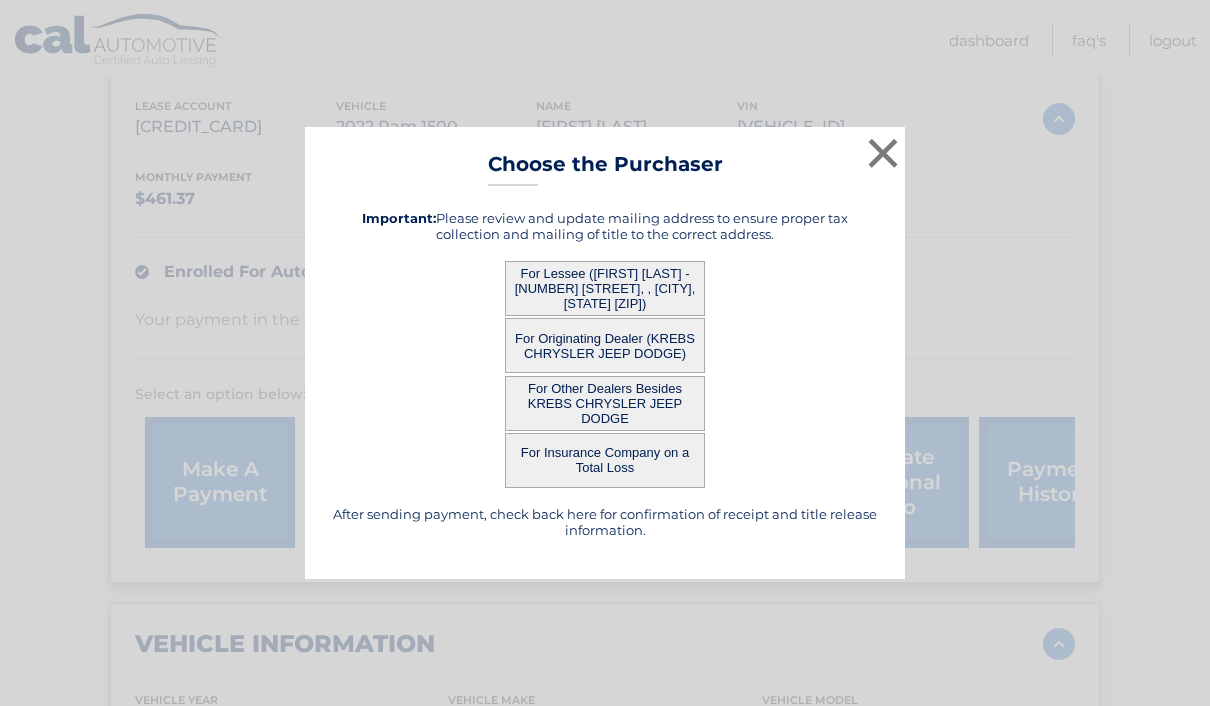 click on "For Lessee (ADAM BECKER - 3008 PELICAN DR, , VALENCIA, PA 16059)" at bounding box center (605, 288) 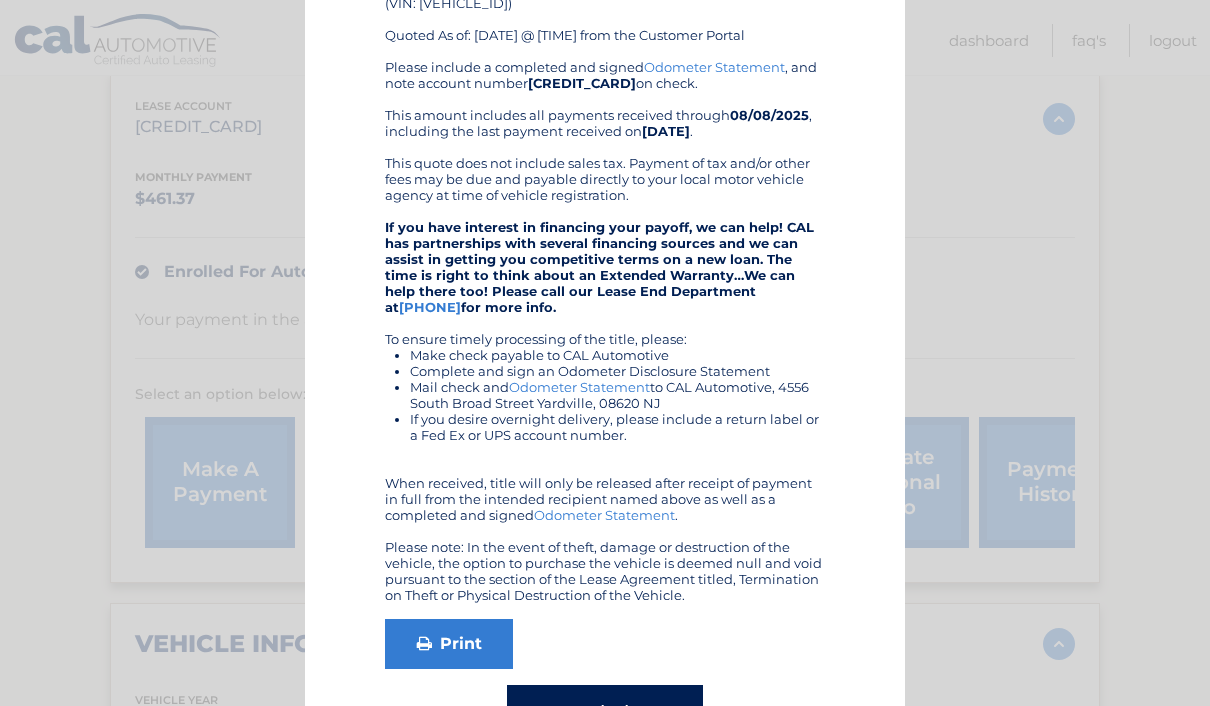 scroll, scrollTop: 174, scrollLeft: 0, axis: vertical 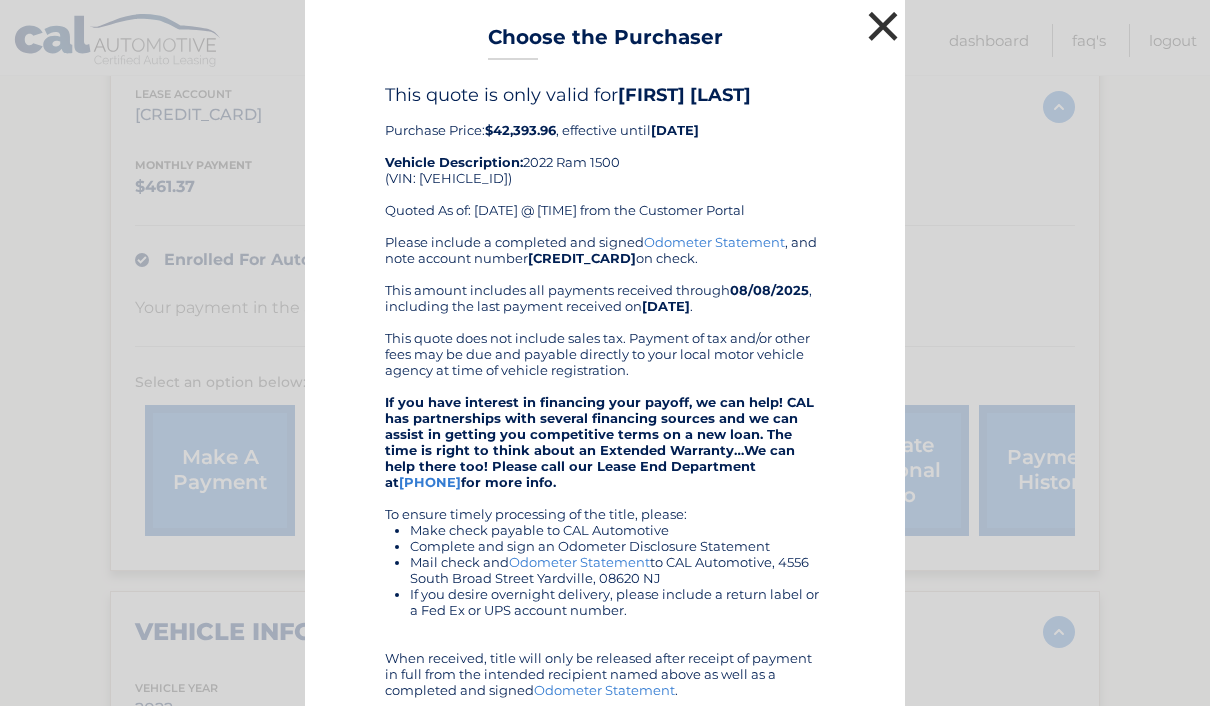 click on "×" at bounding box center [883, 26] 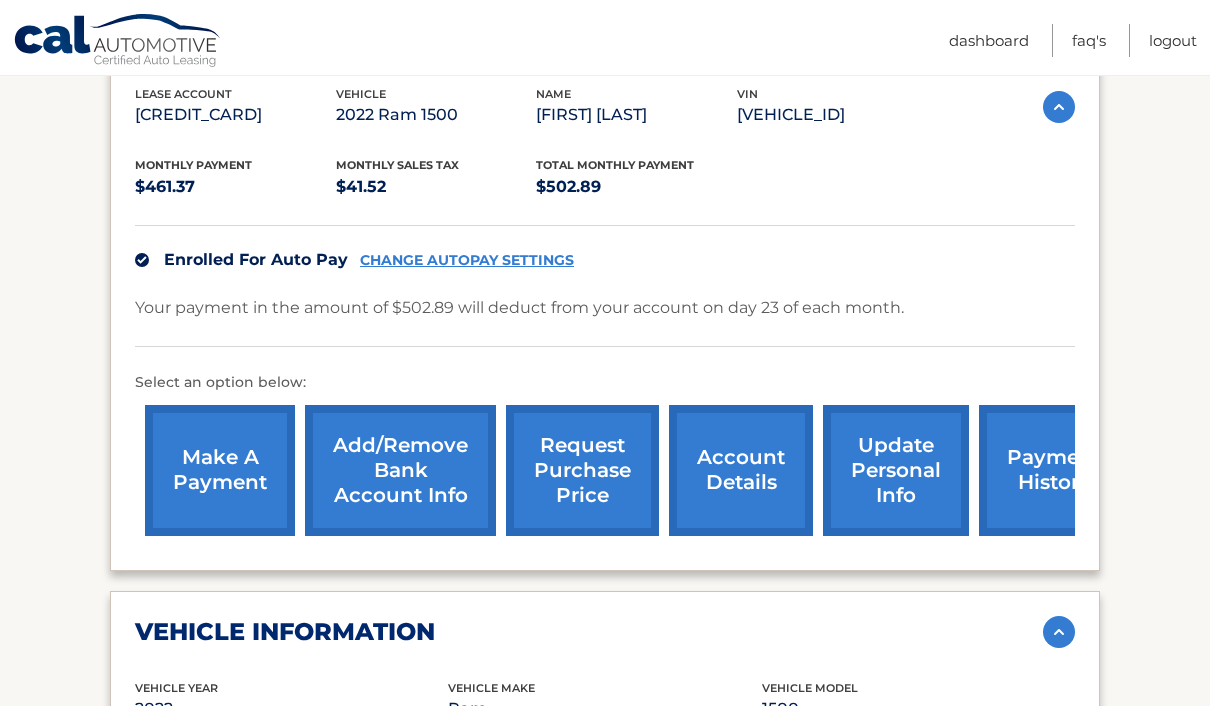 click on "request purchase price" at bounding box center [582, 470] 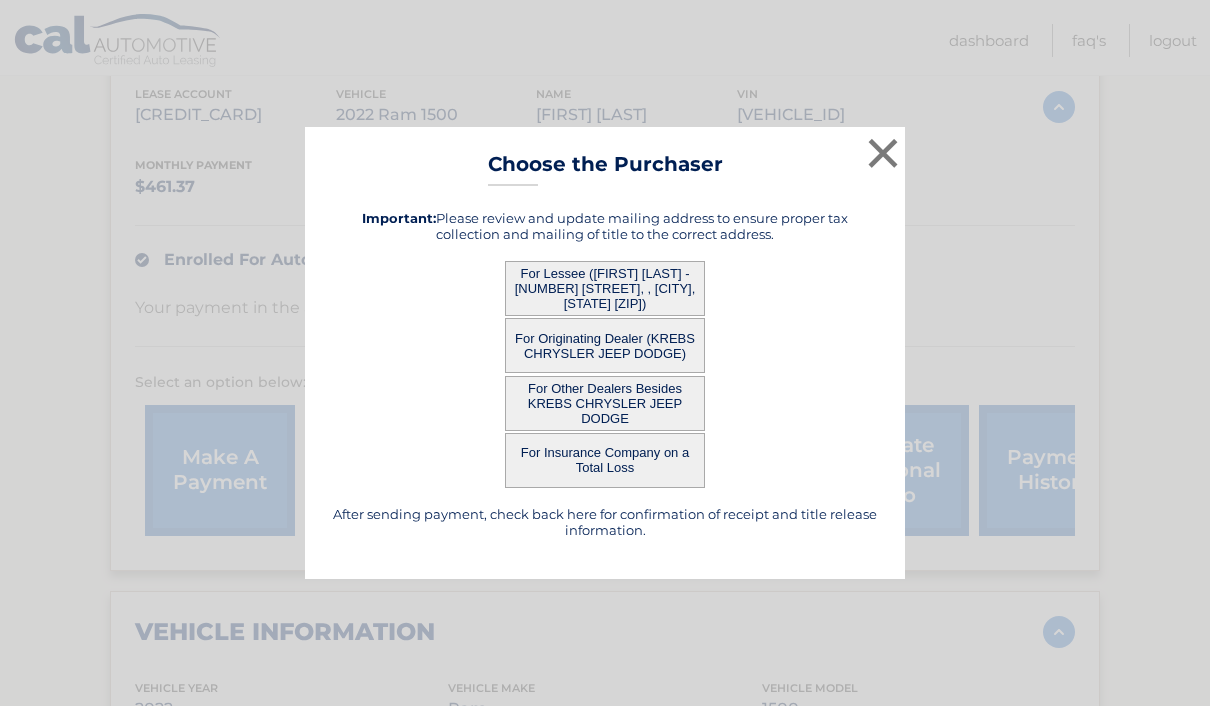 click on "For Originating Dealer (KREBS CHRYSLER JEEP DODGE)" at bounding box center [605, 345] 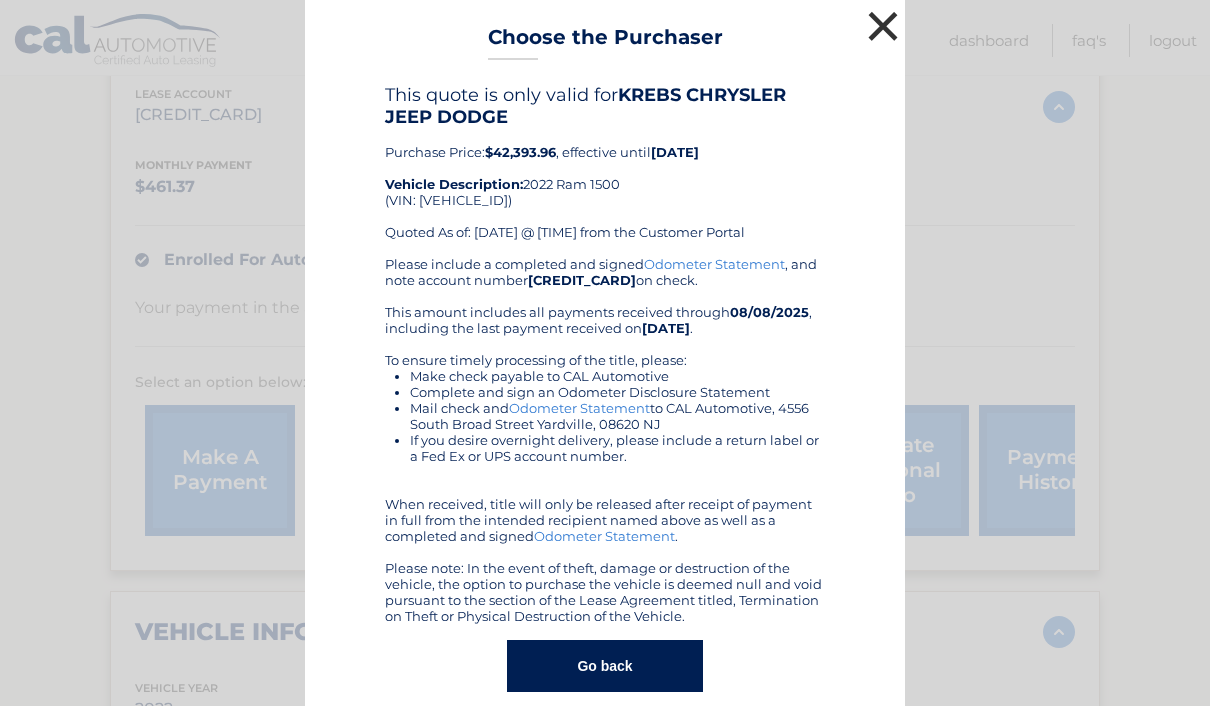 click on "×" at bounding box center (883, 26) 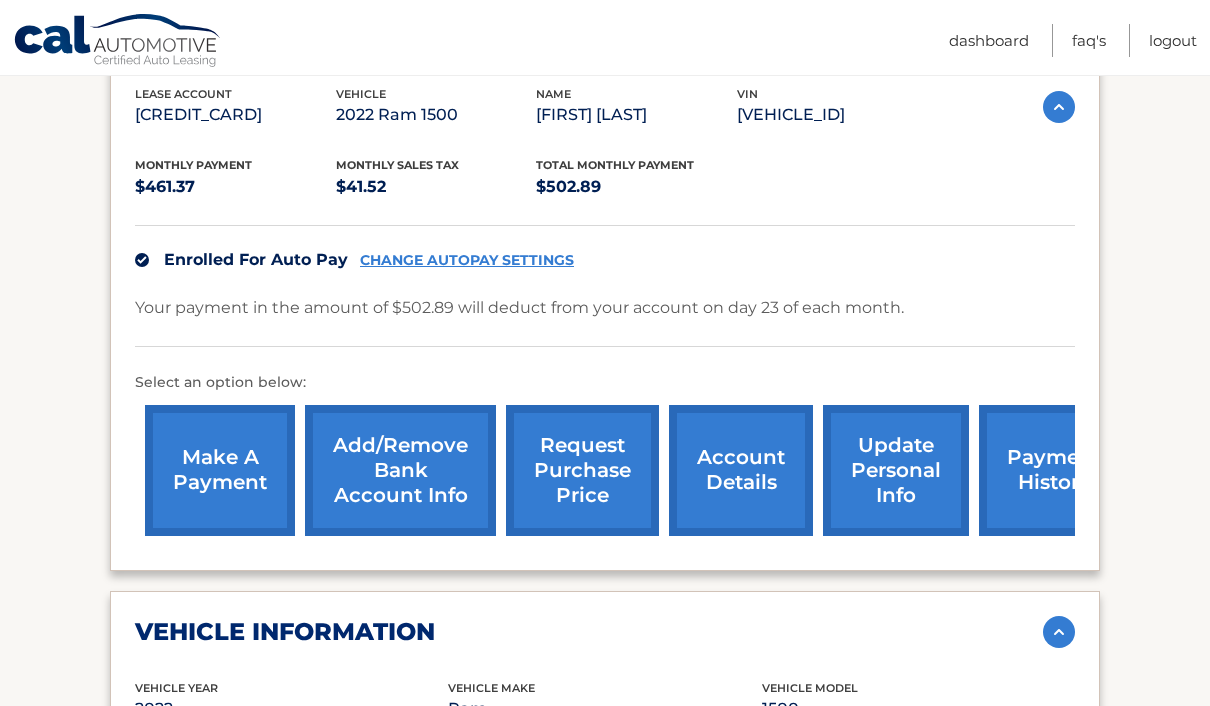 click on "request purchase price" at bounding box center (582, 470) 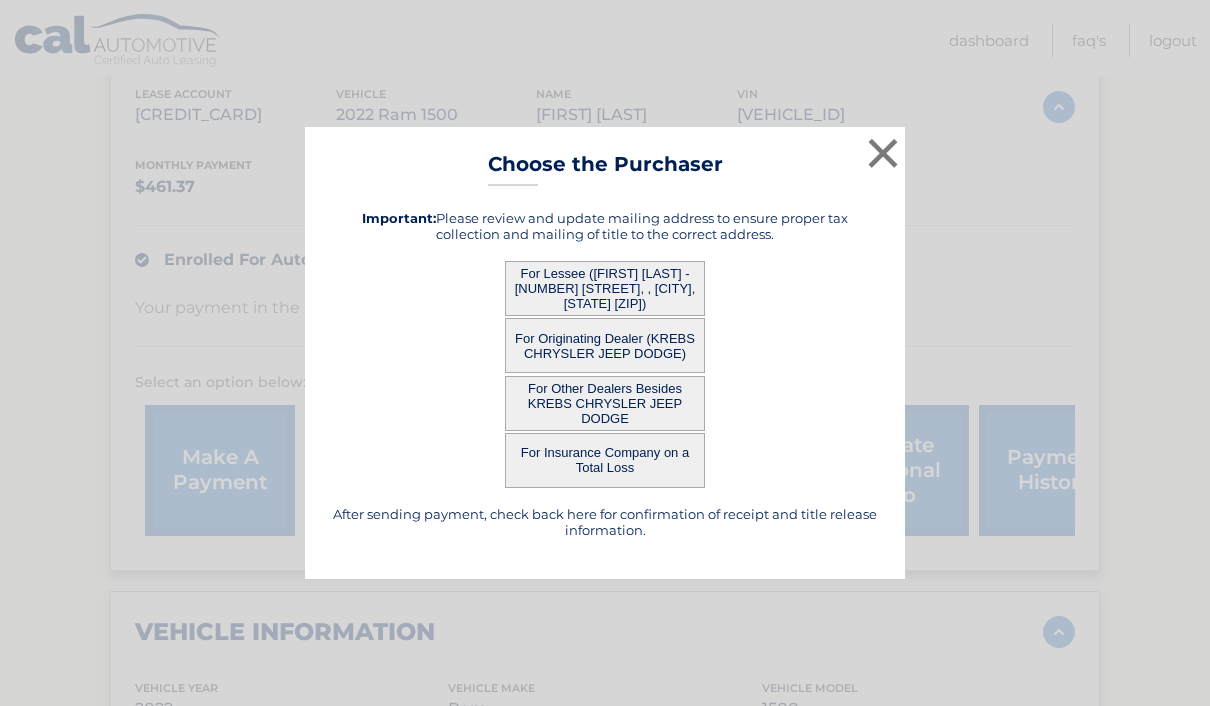 click on "For Other Dealers Besides KREBS CHRYSLER JEEP DODGE" at bounding box center (605, 403) 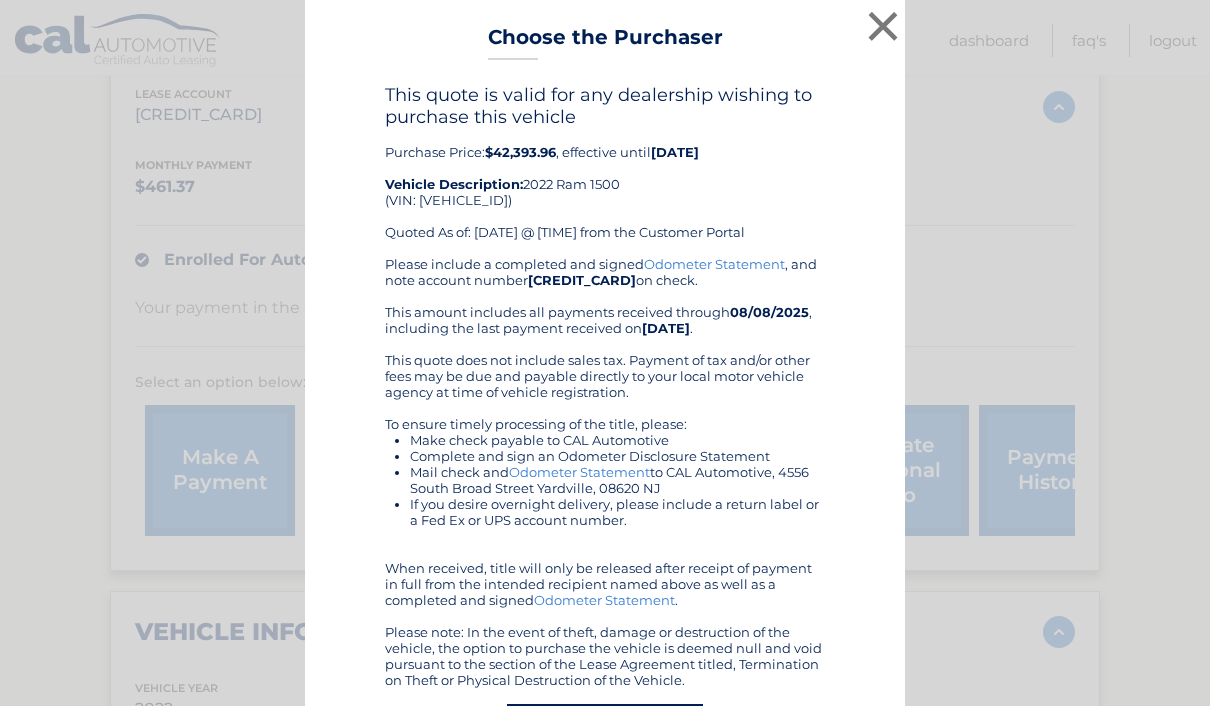 click on "×" at bounding box center [883, 26] 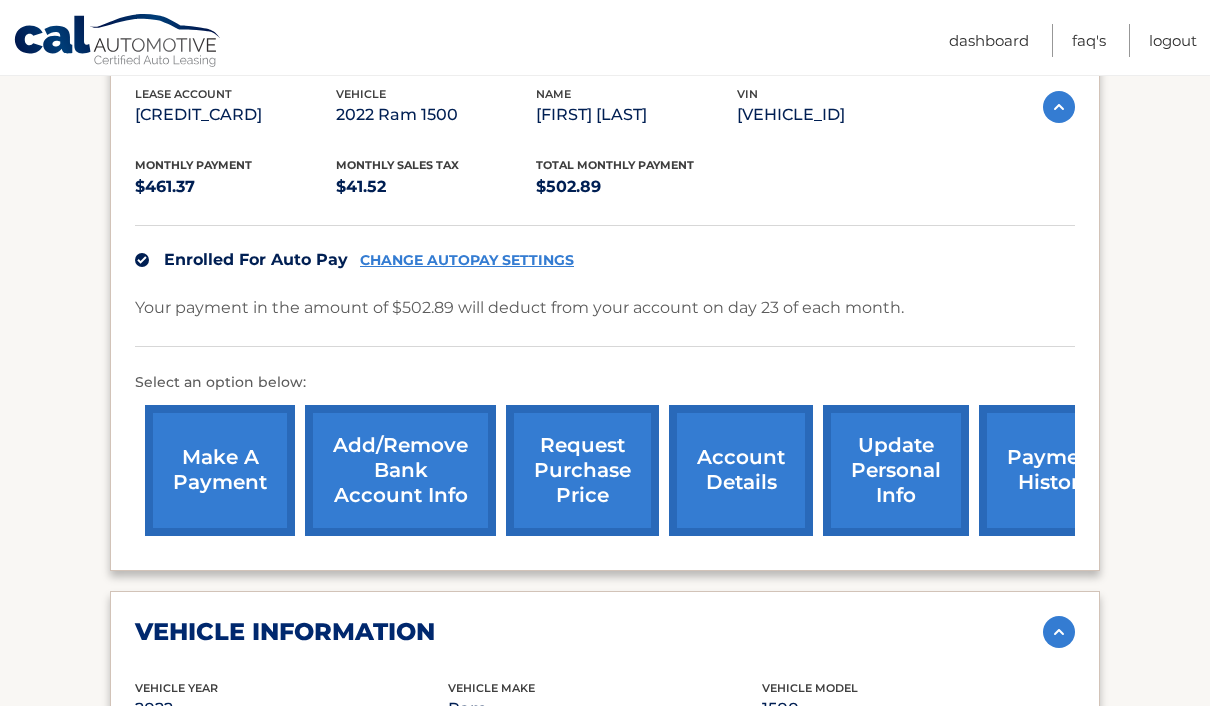 click on "request purchase price" at bounding box center [582, 470] 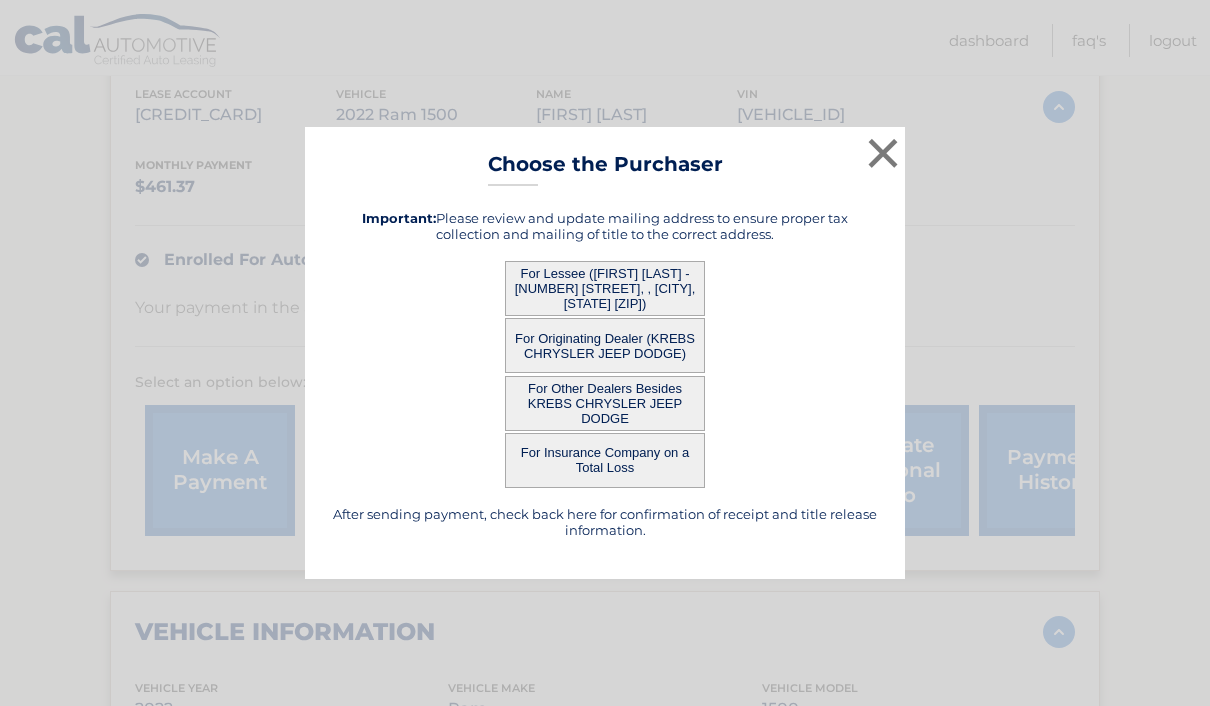 click on "For Lessee (ADAM BECKER - 3008 PELICAN DR, , VALENCIA, PA 16059)" at bounding box center (605, 288) 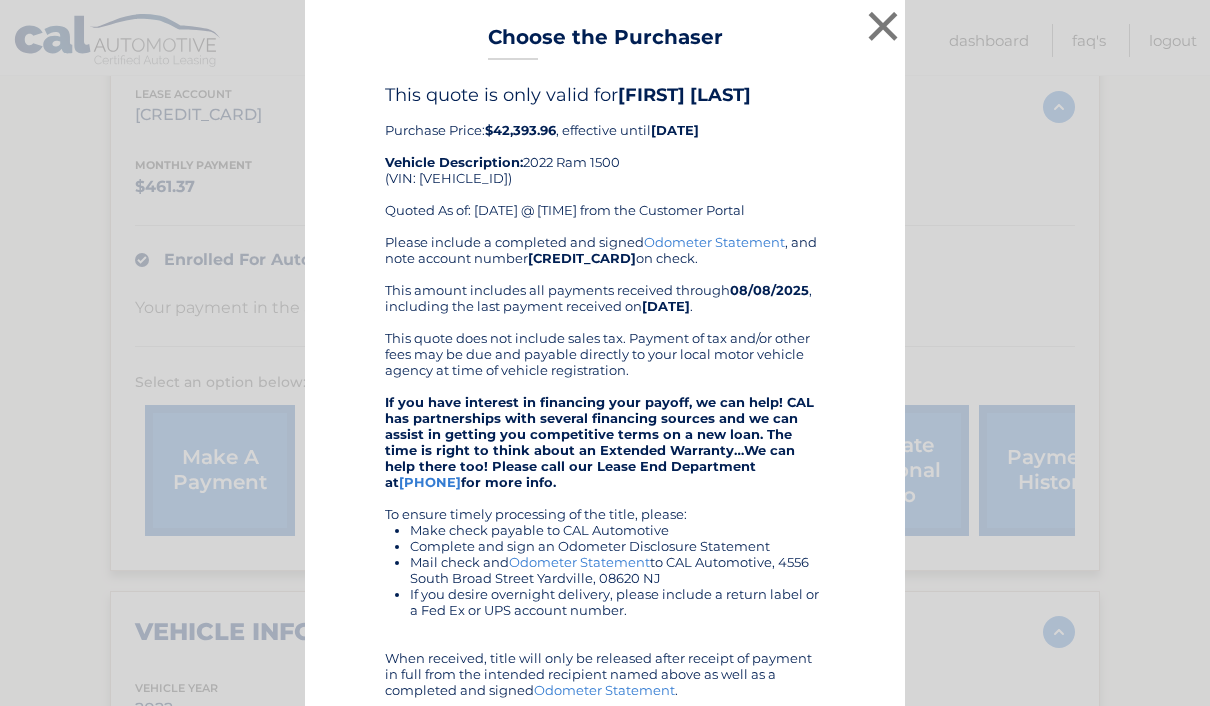 scroll, scrollTop: 0, scrollLeft: 0, axis: both 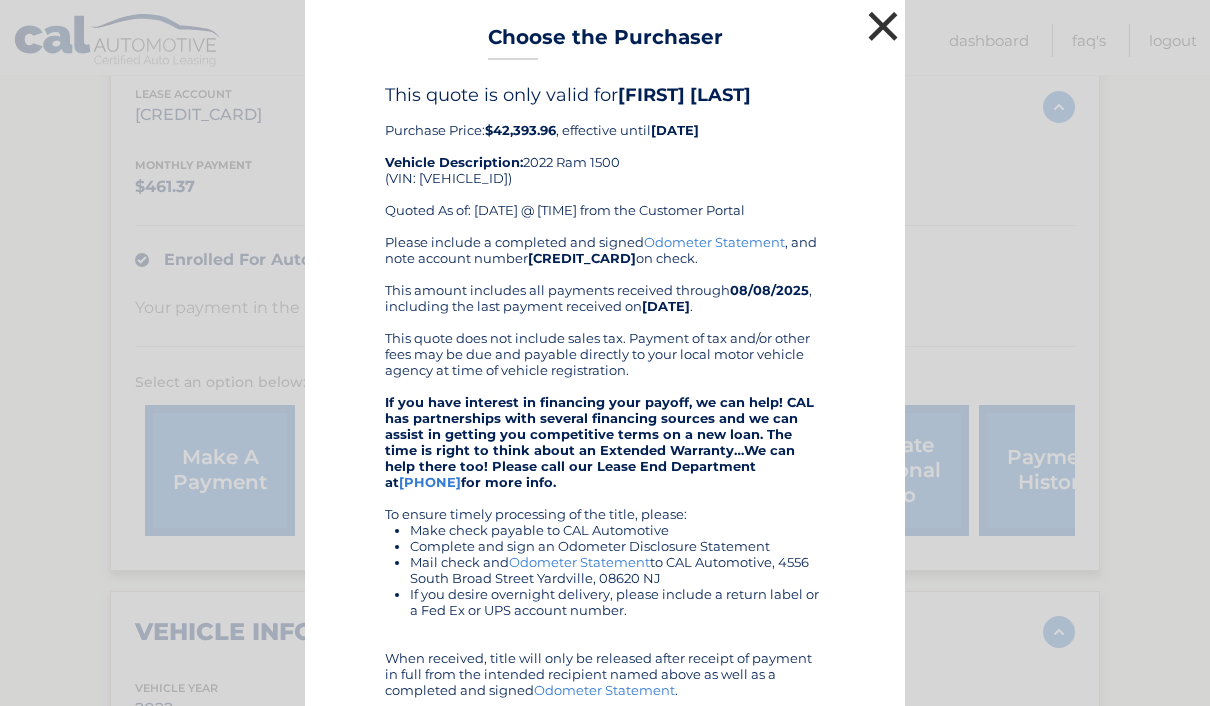 click on "×" at bounding box center [883, 26] 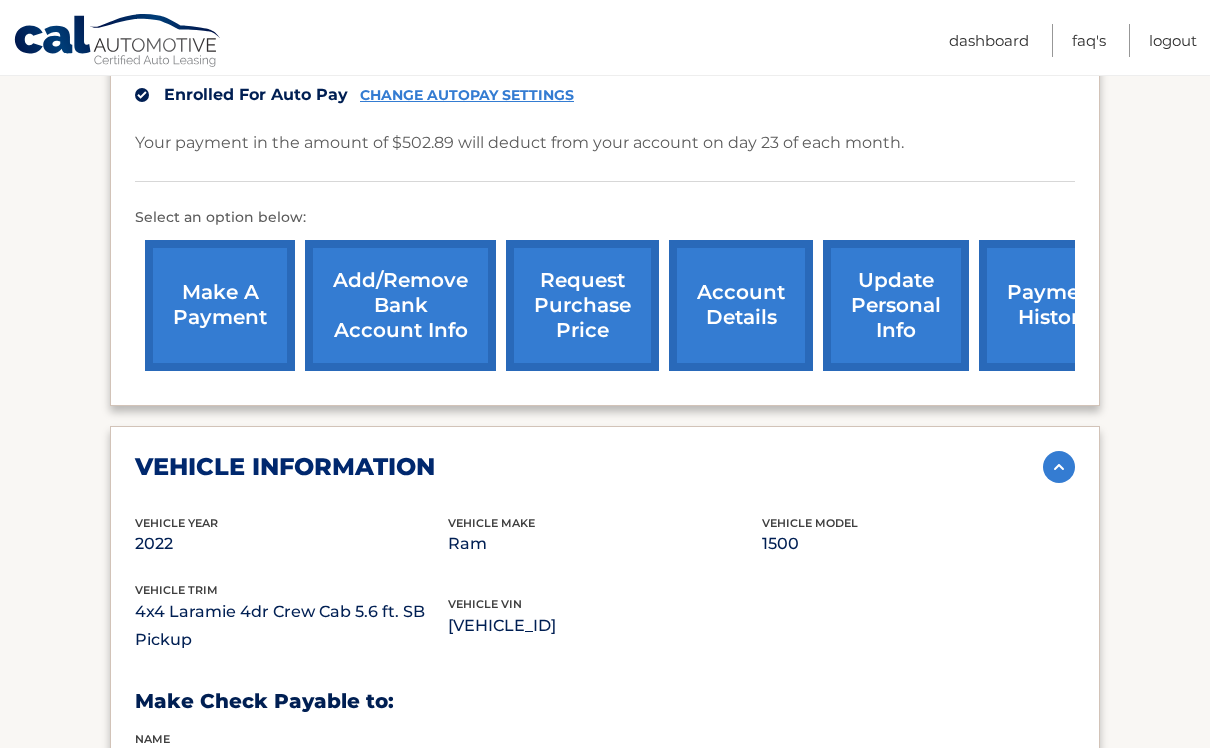 scroll, scrollTop: 587, scrollLeft: 0, axis: vertical 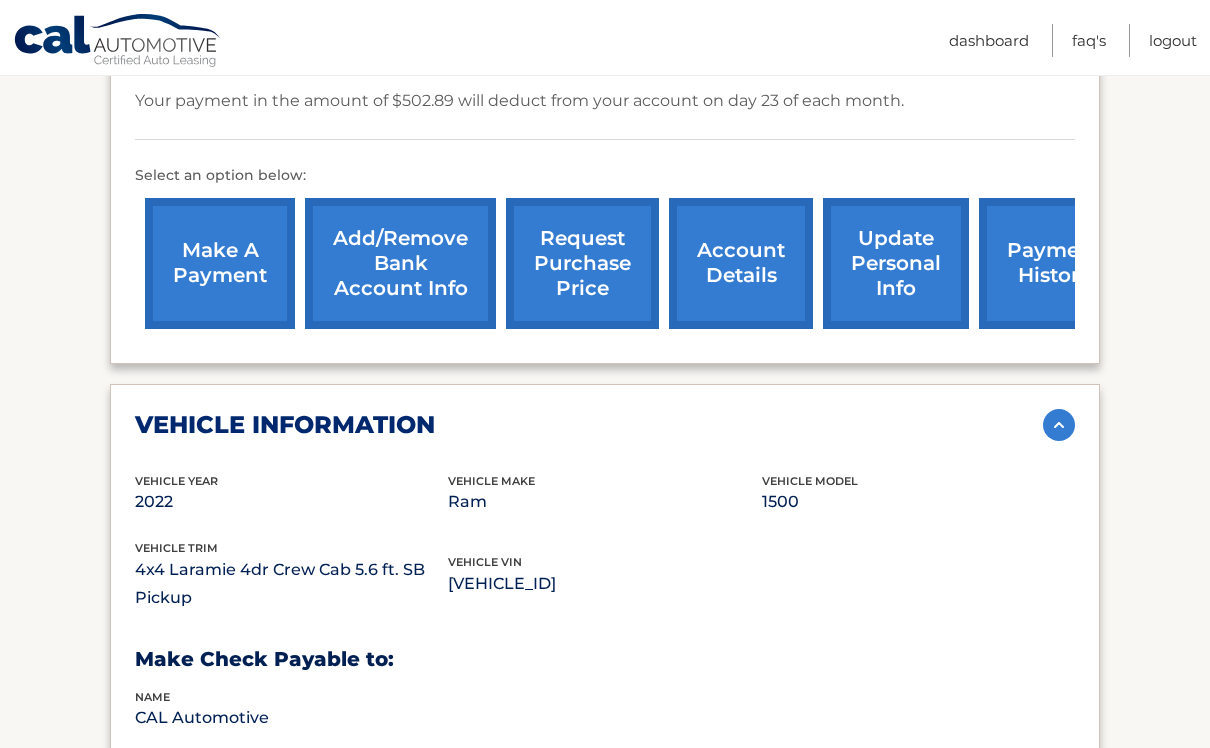 click on "request purchase price" at bounding box center [582, 263] 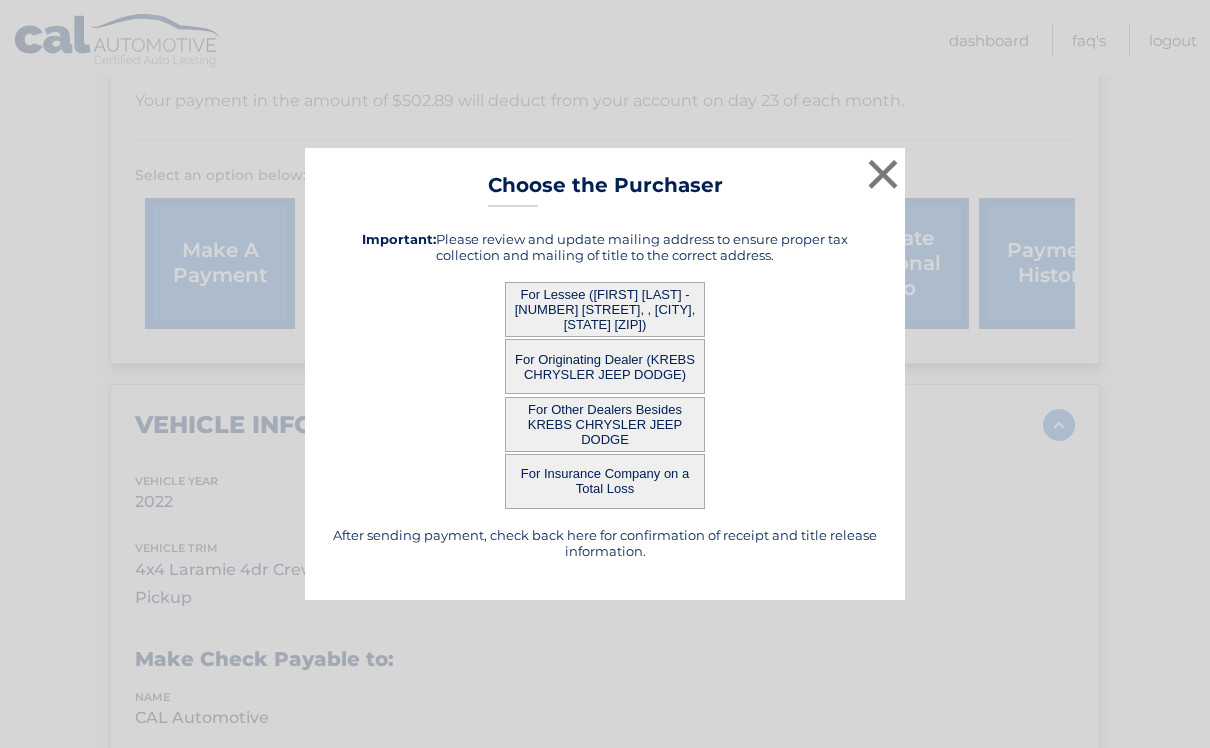 click on "For Lessee (ADAM BECKER - 3008 PELICAN DR, , VALENCIA, PA 16059)" at bounding box center (605, 309) 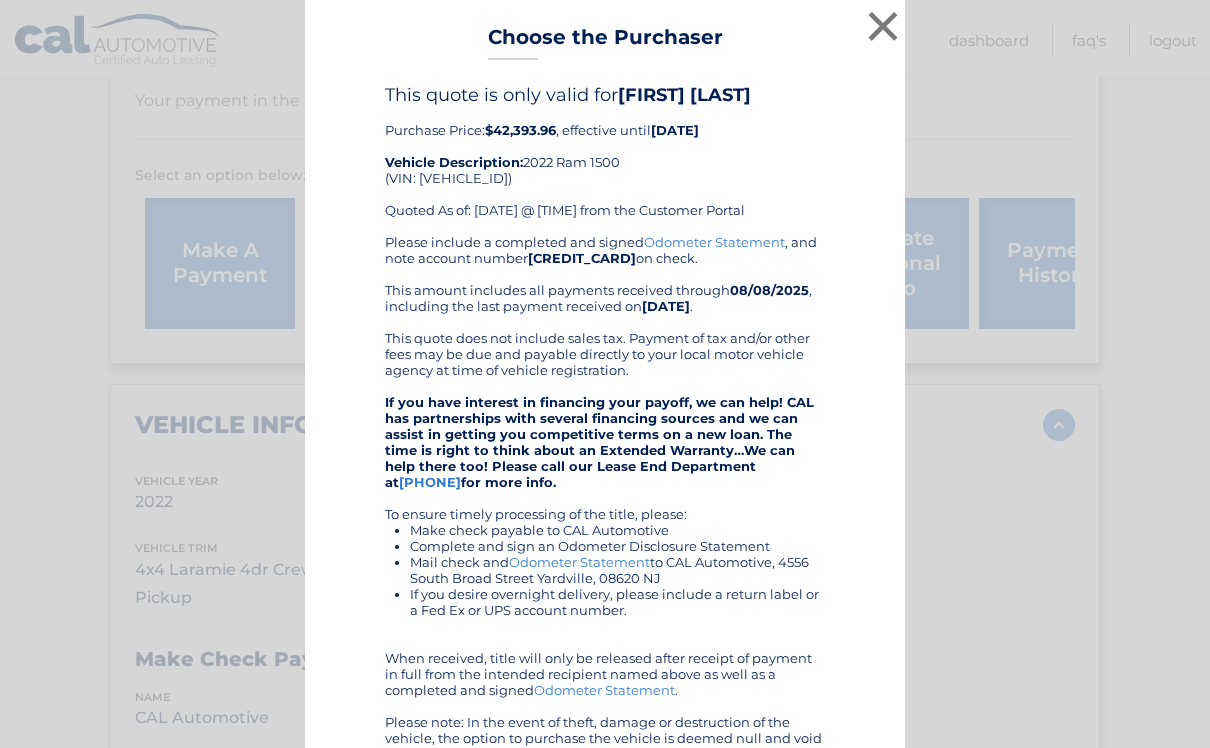 click on "×
Choose the Purchaser
Go back to menu
After sending payment, check back here for confirmation of receipt and title release information.
Important:  Please review and update mailing address to ensure proper tax collection and mailing of title to the correct address.
For Lessee (ADAM BECKER - 3008 PELICAN DR, , VALENCIA, PA 16059)
For Originating Dealer (KREBS CHRYSLER JEEP DODGE)
For Other Dealers Besides KREBS CHRYSLER JEEP DODGE
For Insurance Company on a Total Loss" at bounding box center [605, 476] 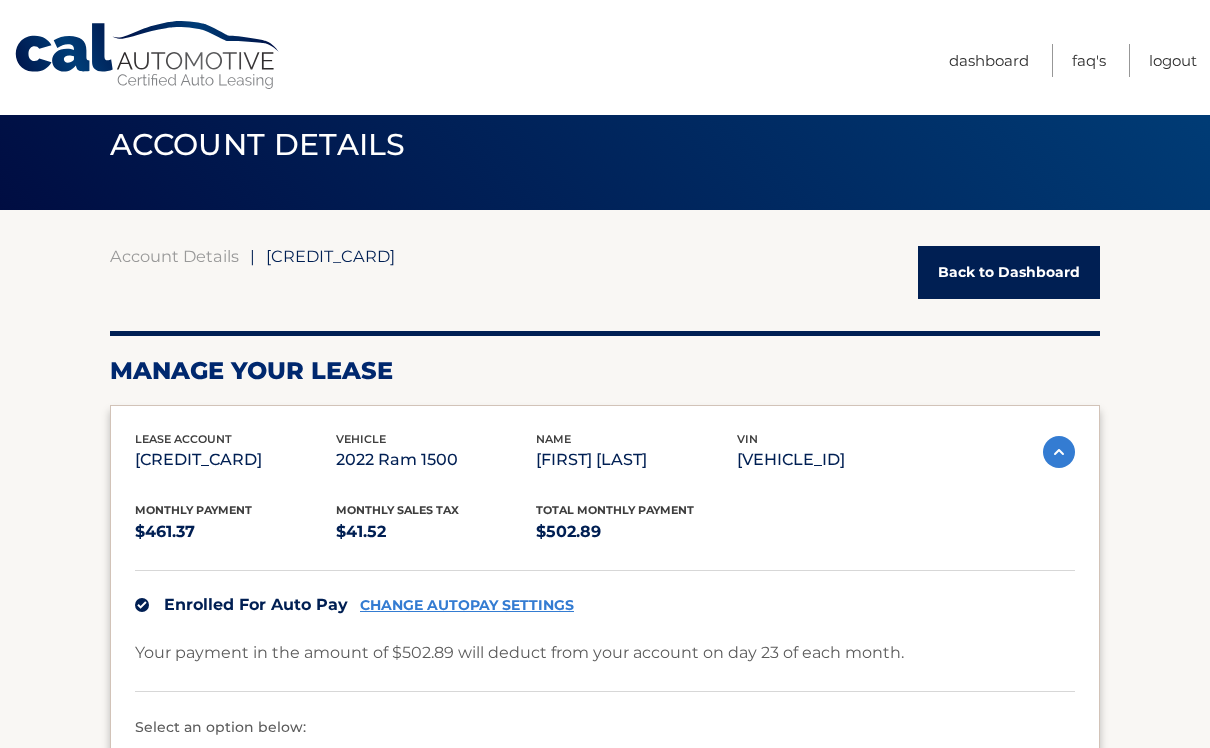 scroll, scrollTop: 0, scrollLeft: 0, axis: both 